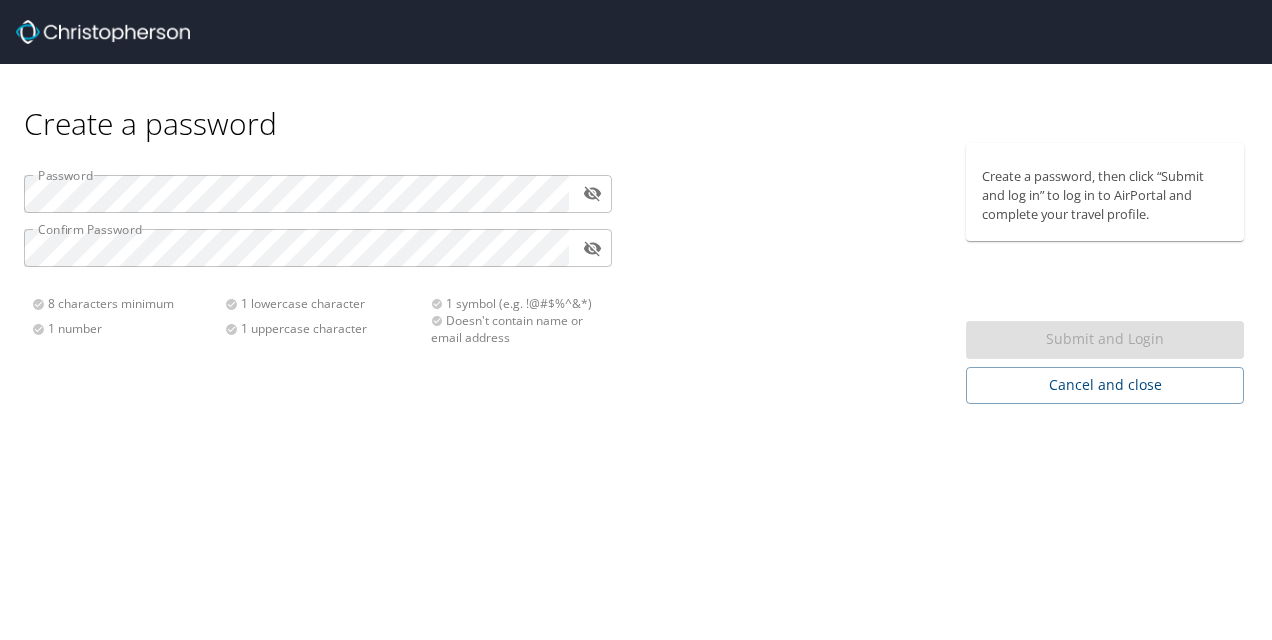 scroll, scrollTop: 0, scrollLeft: 0, axis: both 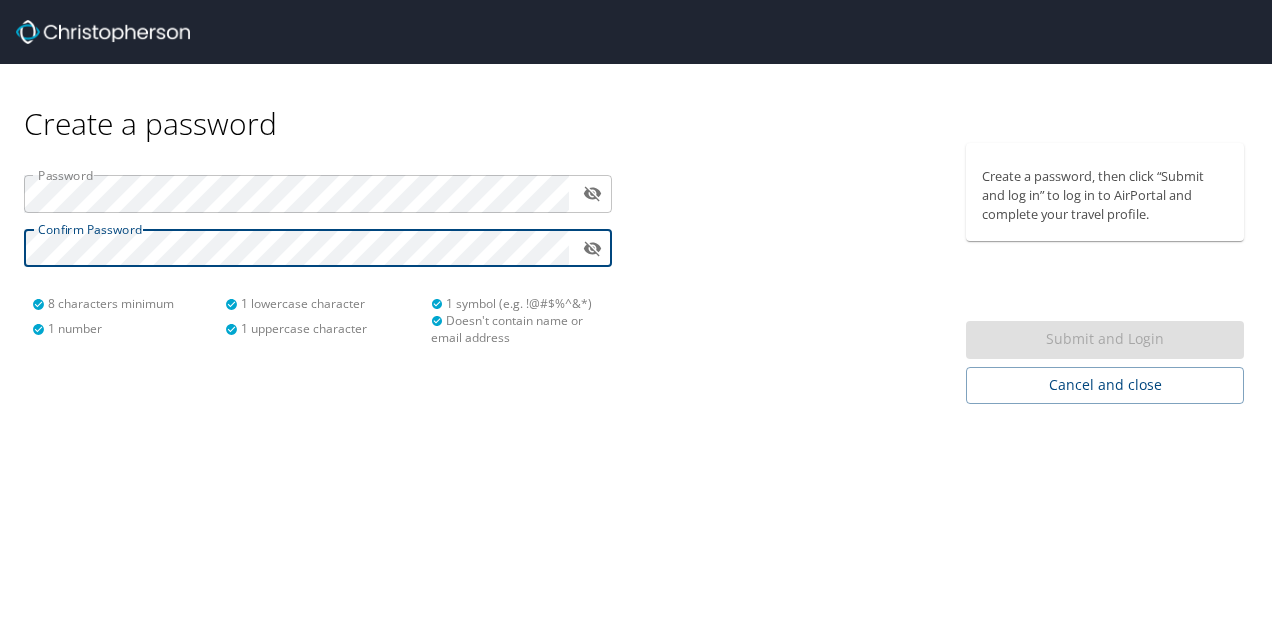 click on "Create a password Password ​ Confirm Password ​ 8 characters minimum 1 number 1 lowercase character 1 uppercase character 1 symbol (e.g. !@#$%^&*() Doesn't contain name or email address Create a password, then click “Submit and log in” to log in to AirPortal and complete your travel profile. Submit and Login Cancel and close" at bounding box center [636, 320] 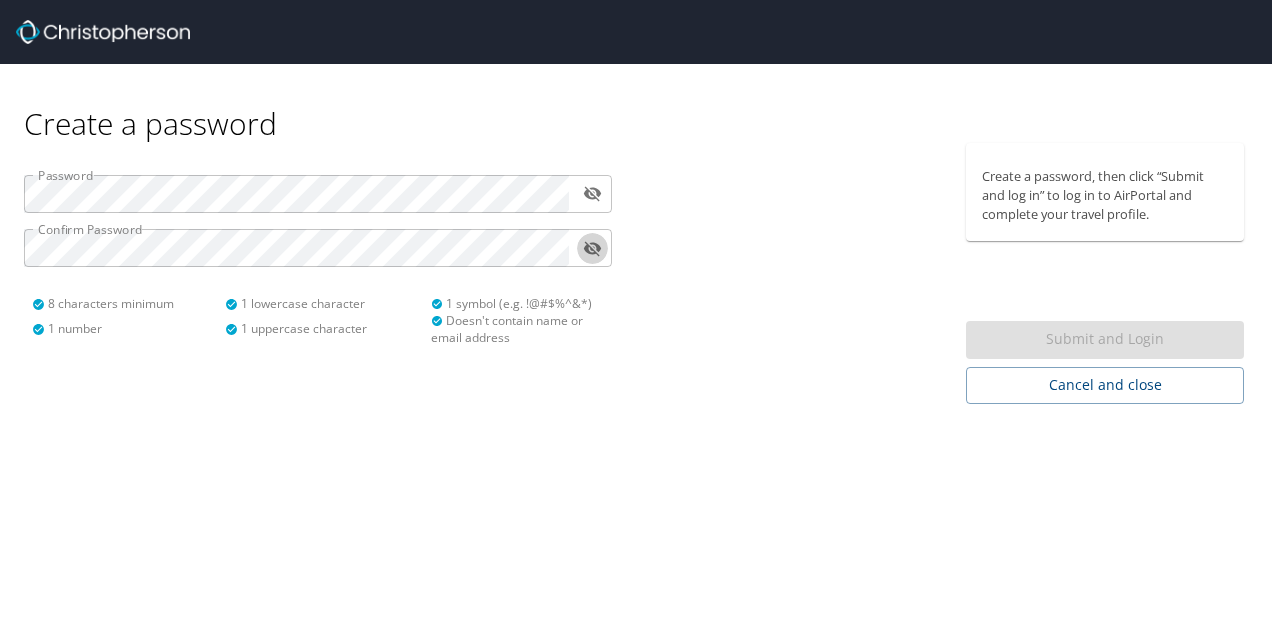 click 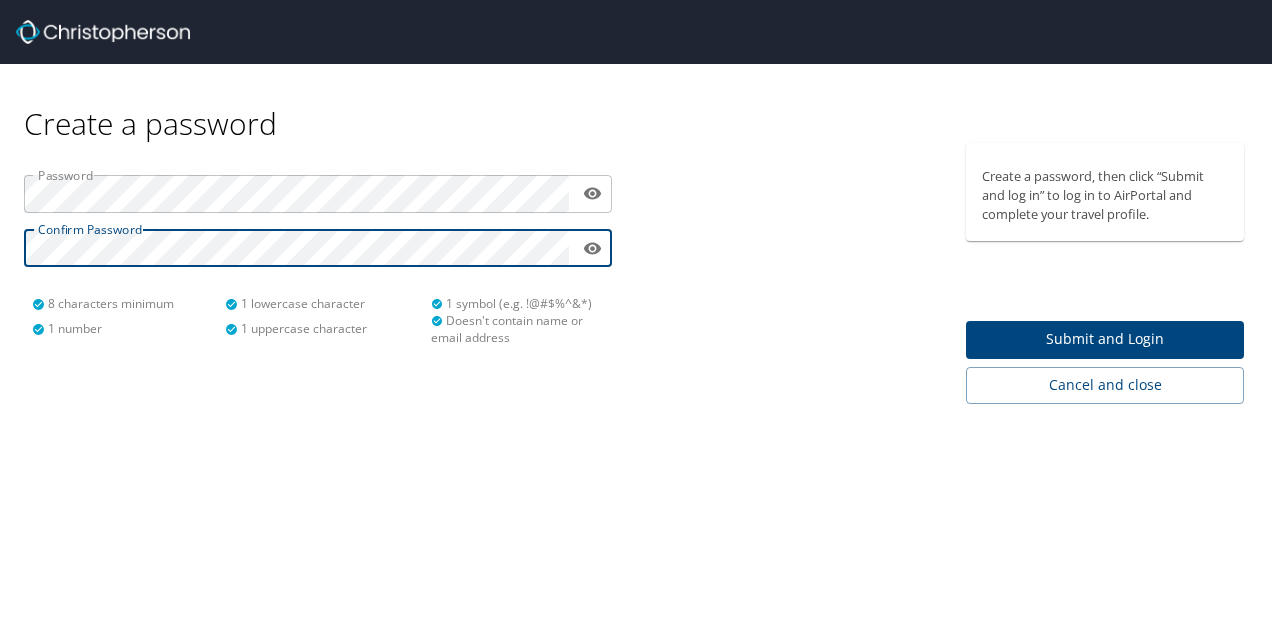click on "Submit and Login" at bounding box center [1105, 339] 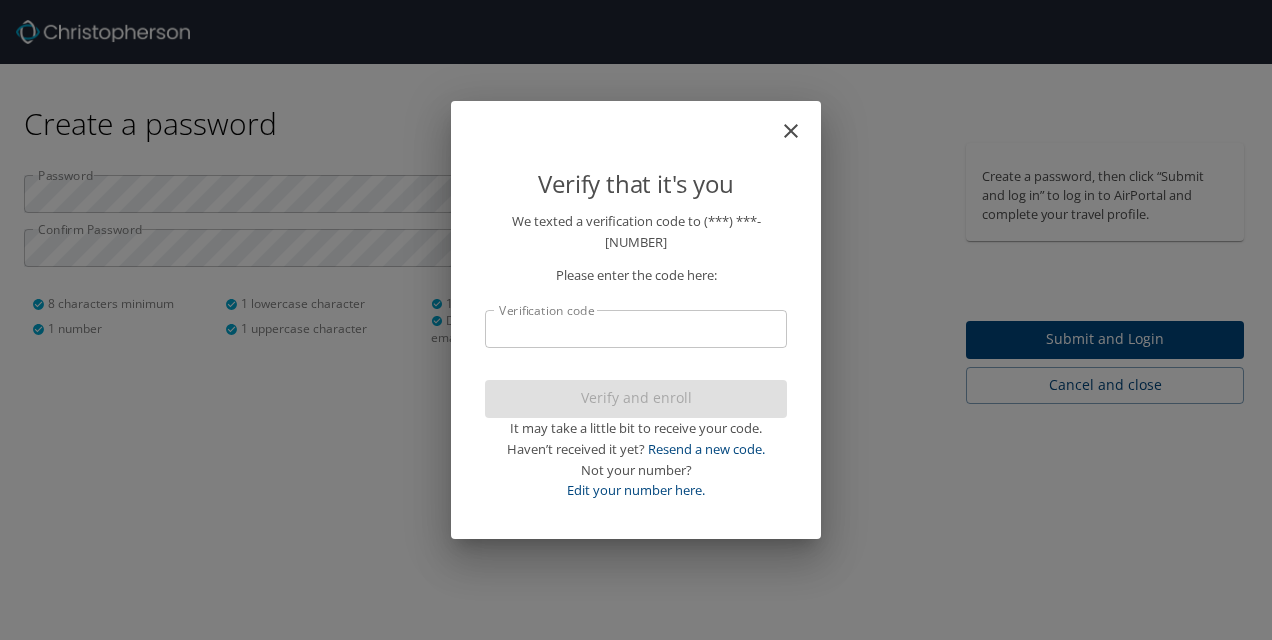 click on "Verification code" at bounding box center [636, 329] 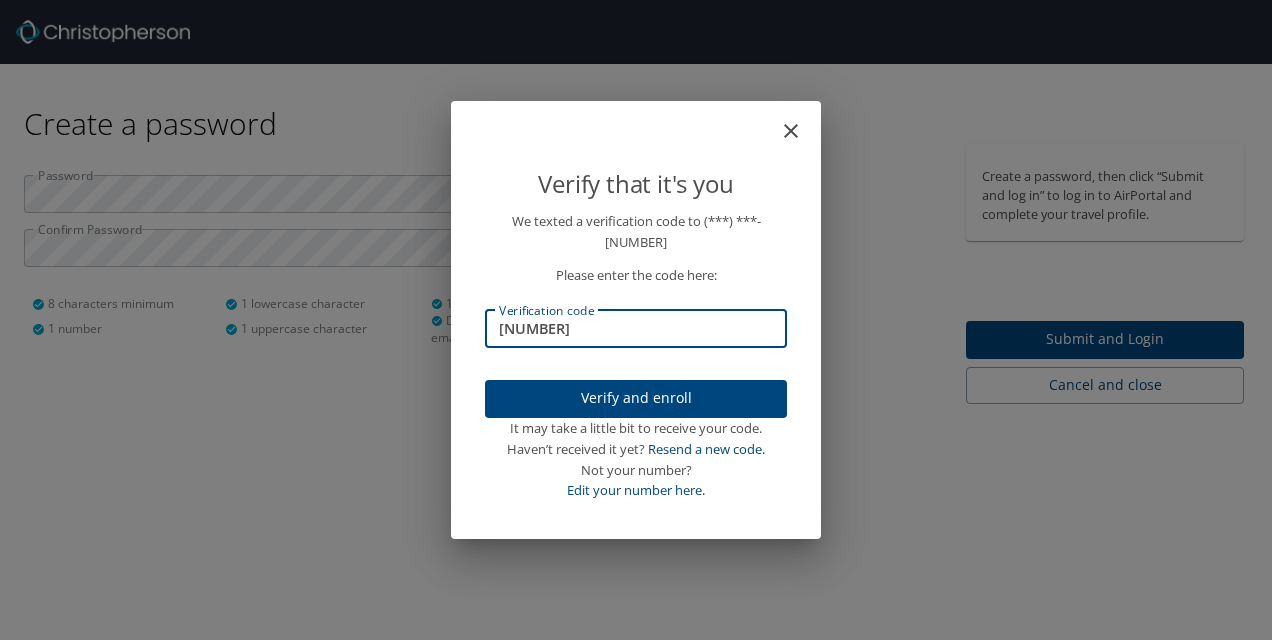 click on "Verify and enroll" at bounding box center (636, 398) 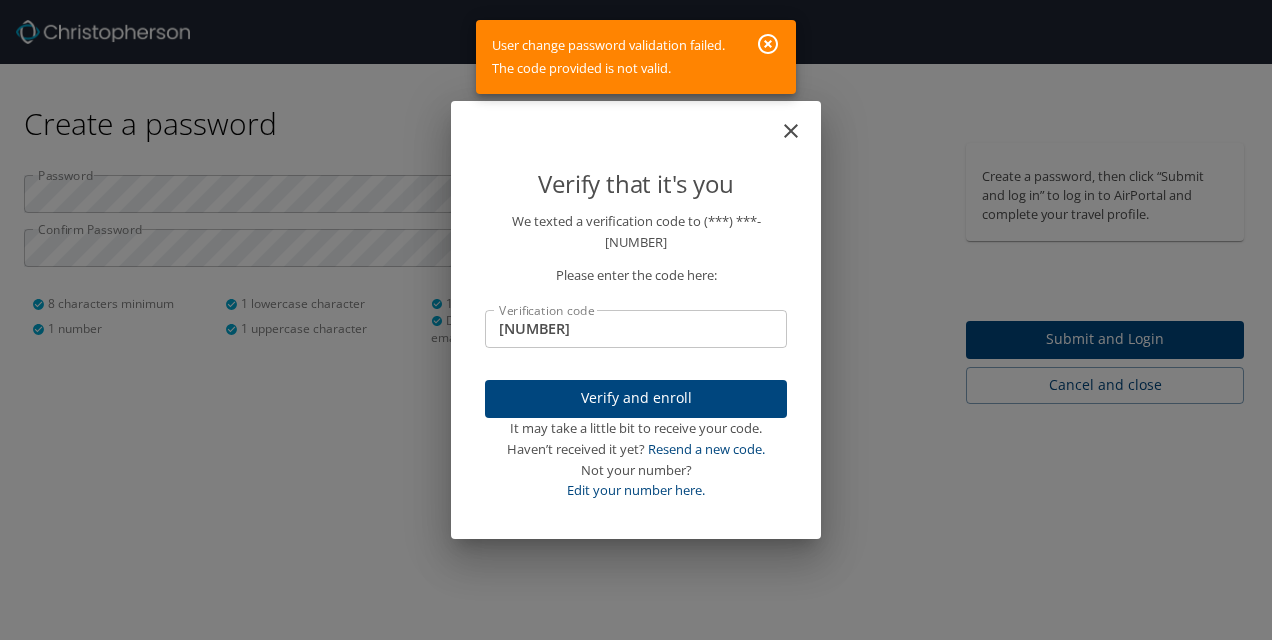 click on "[NUMBER]" at bounding box center (636, 329) 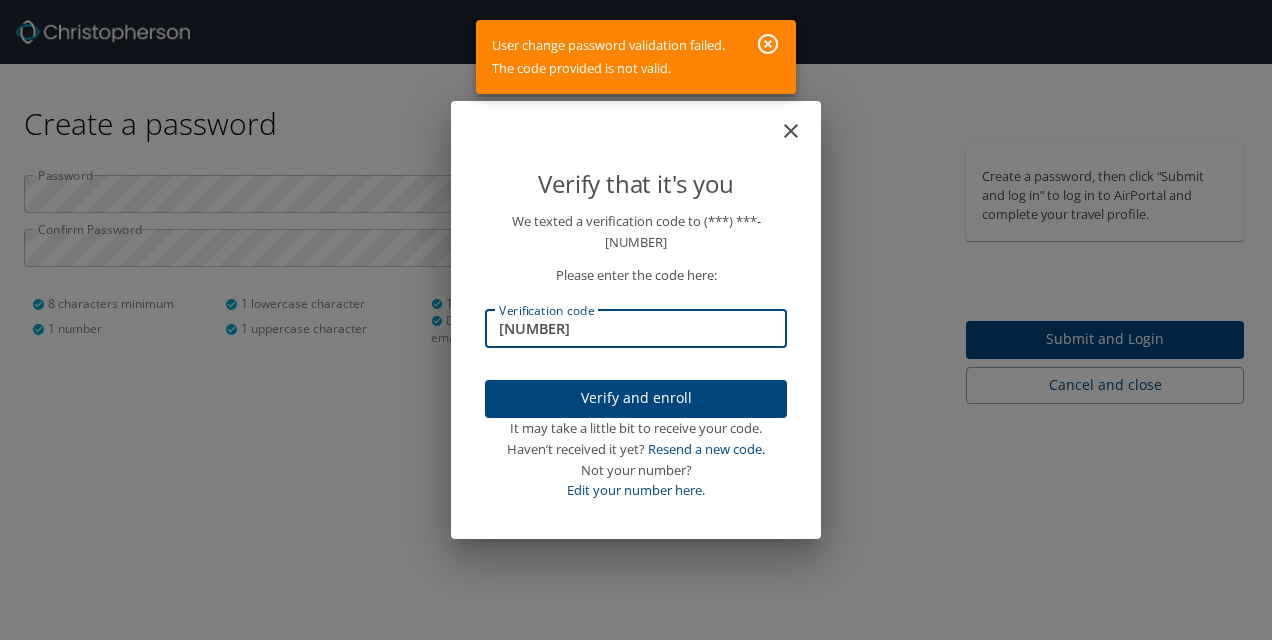 type on "[NUMBER]" 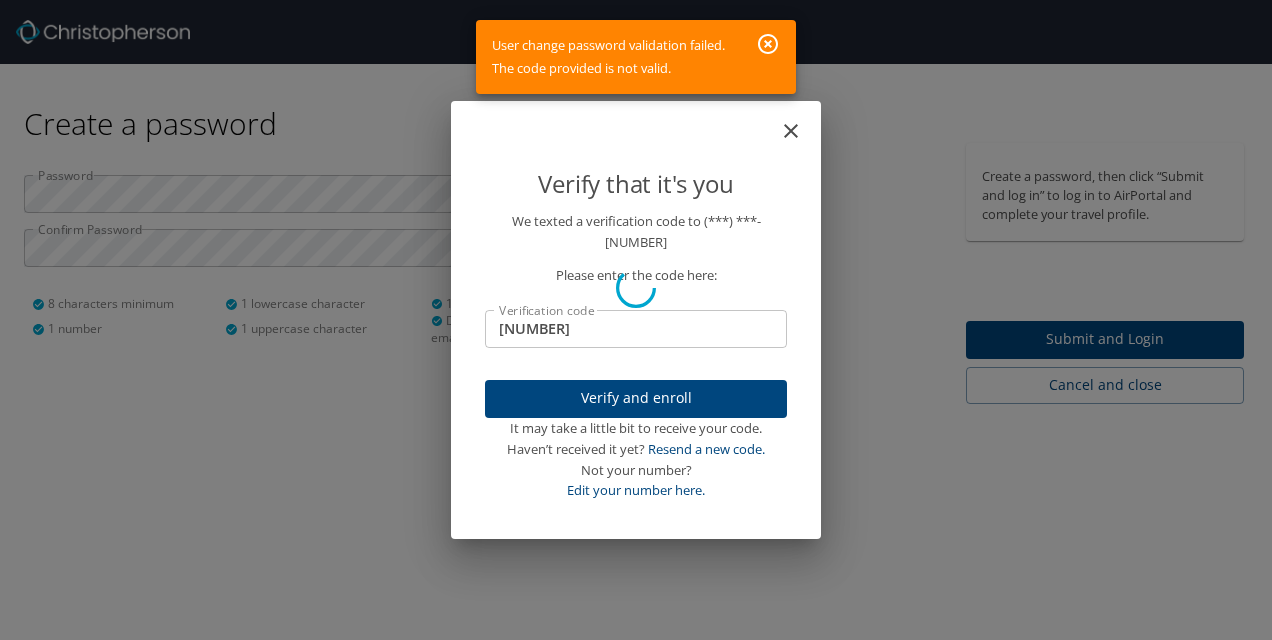 type 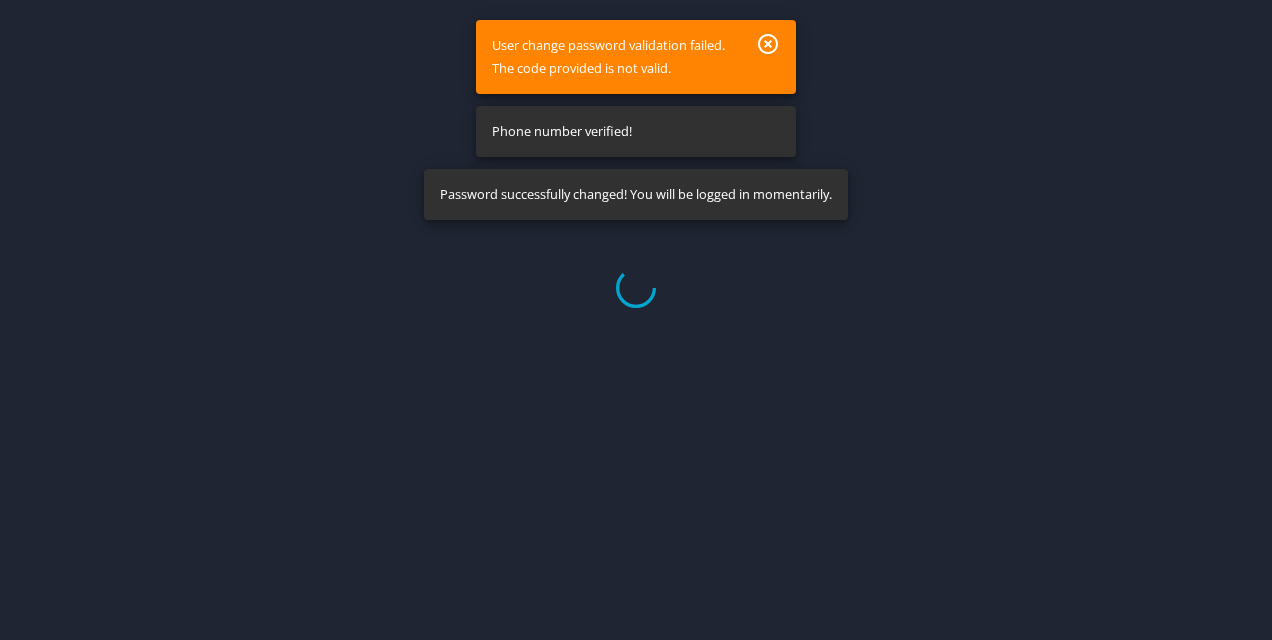 select on "US" 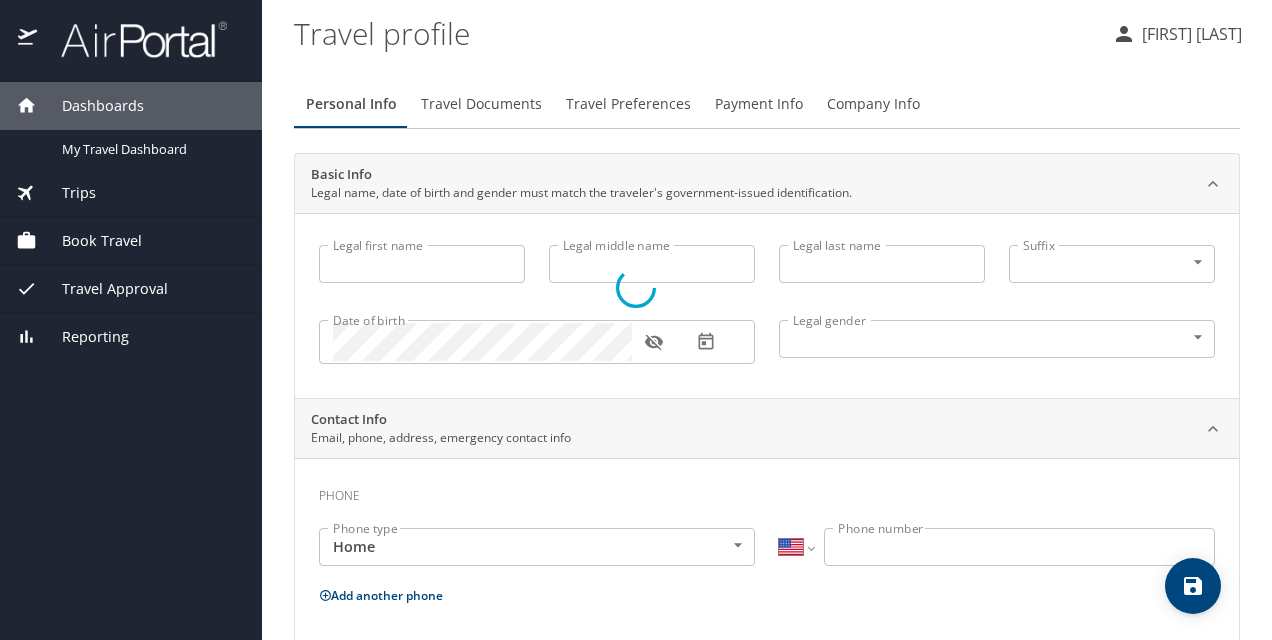 type on "[FIRST]" 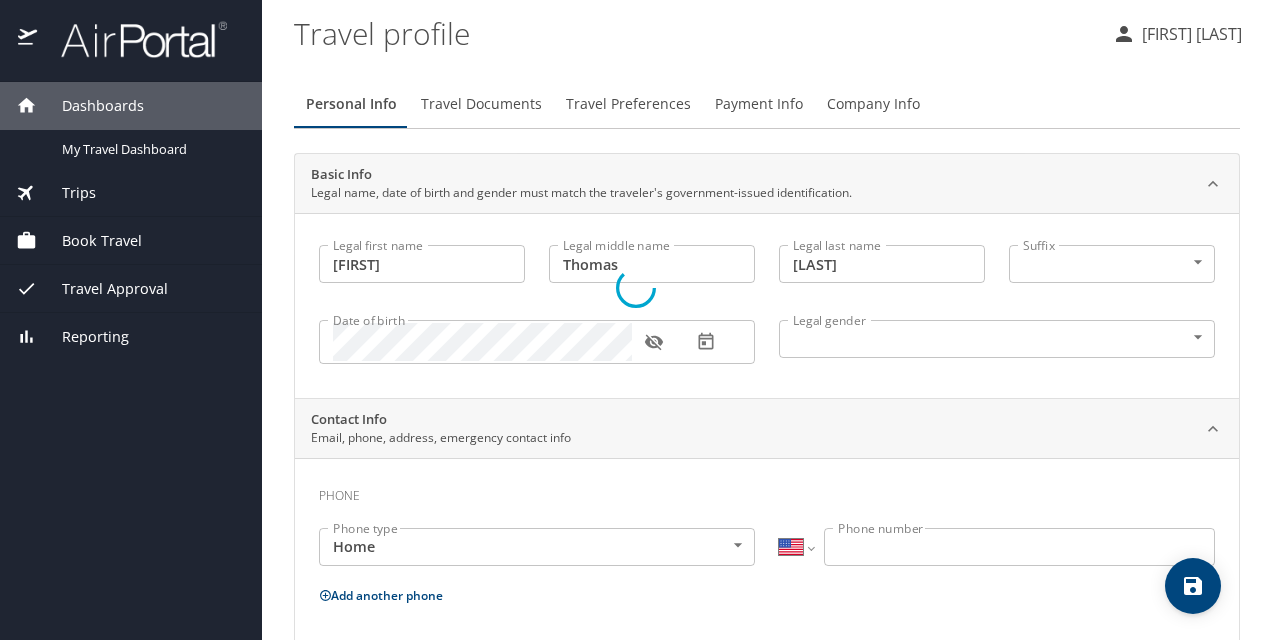 select on "US" 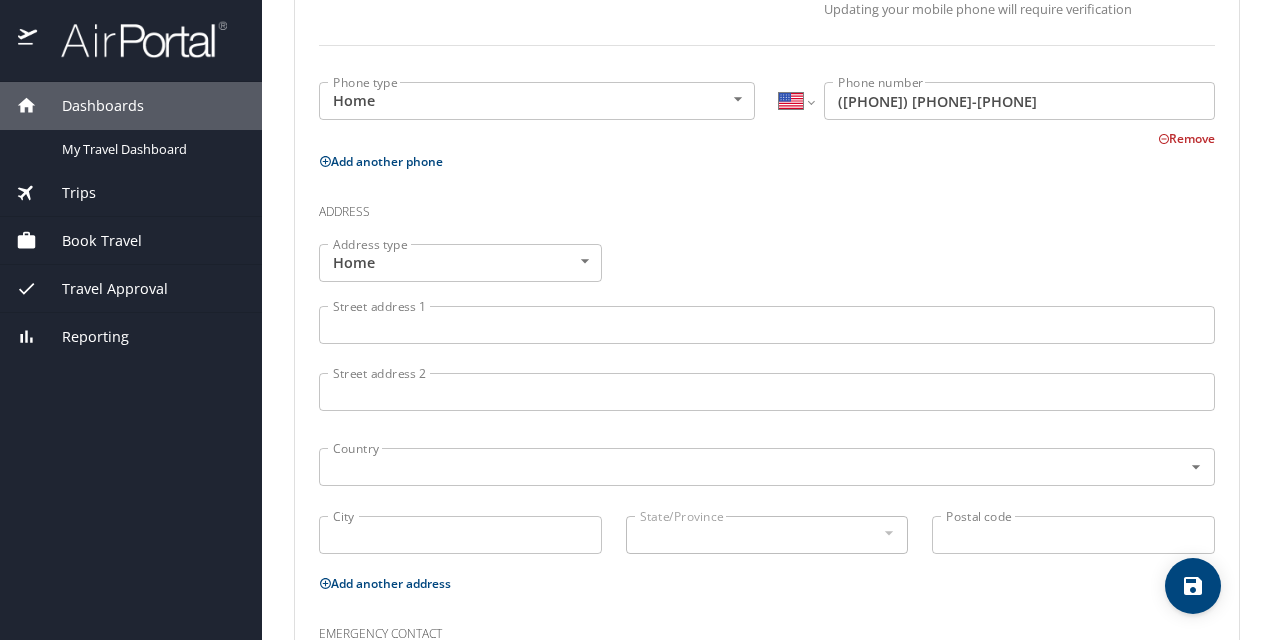 scroll, scrollTop: 600, scrollLeft: 0, axis: vertical 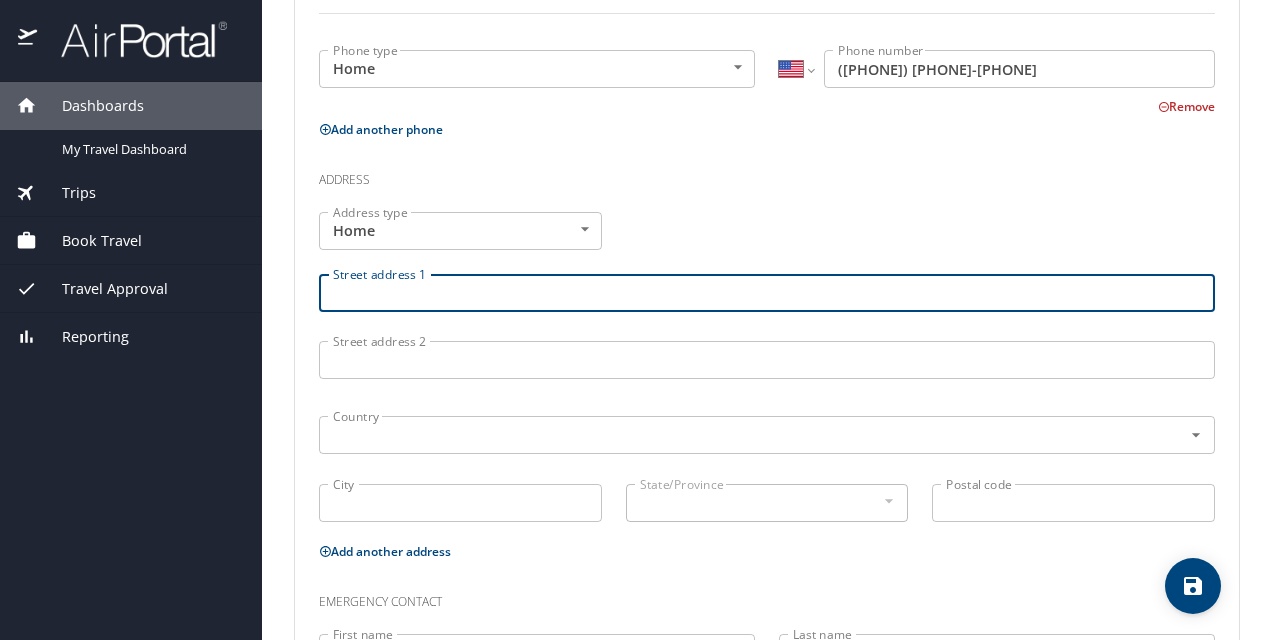 click on "Street address 1" at bounding box center (767, 293) 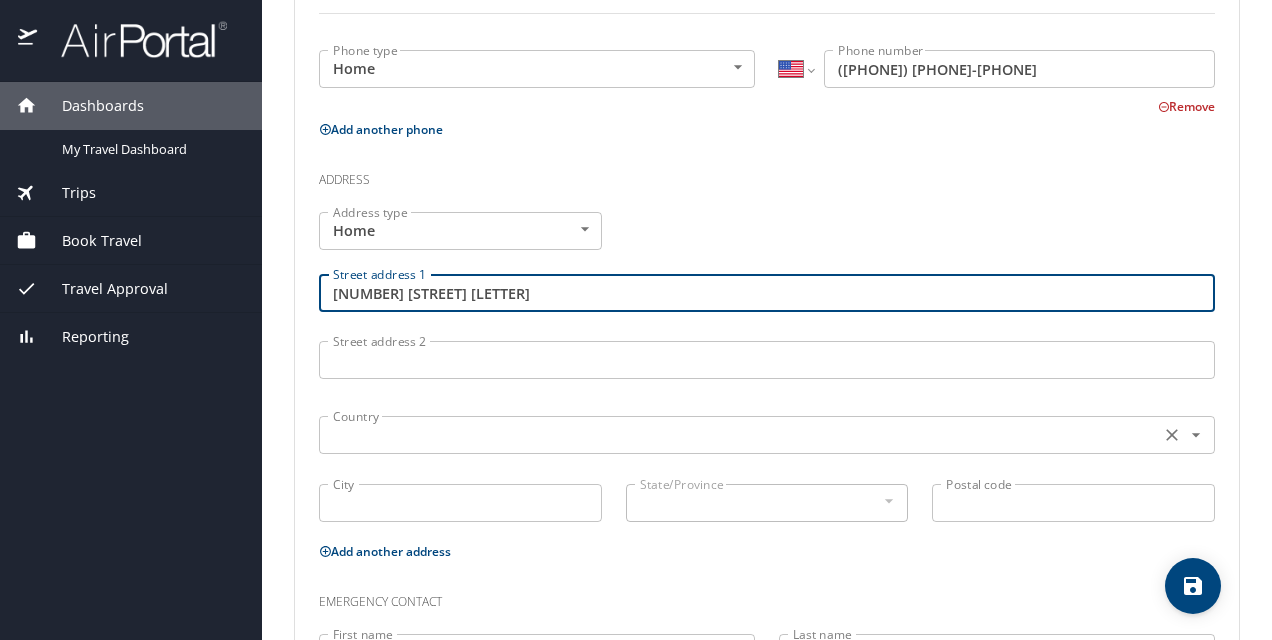 type on "[NUMBER] [STREET] [LETTER]" 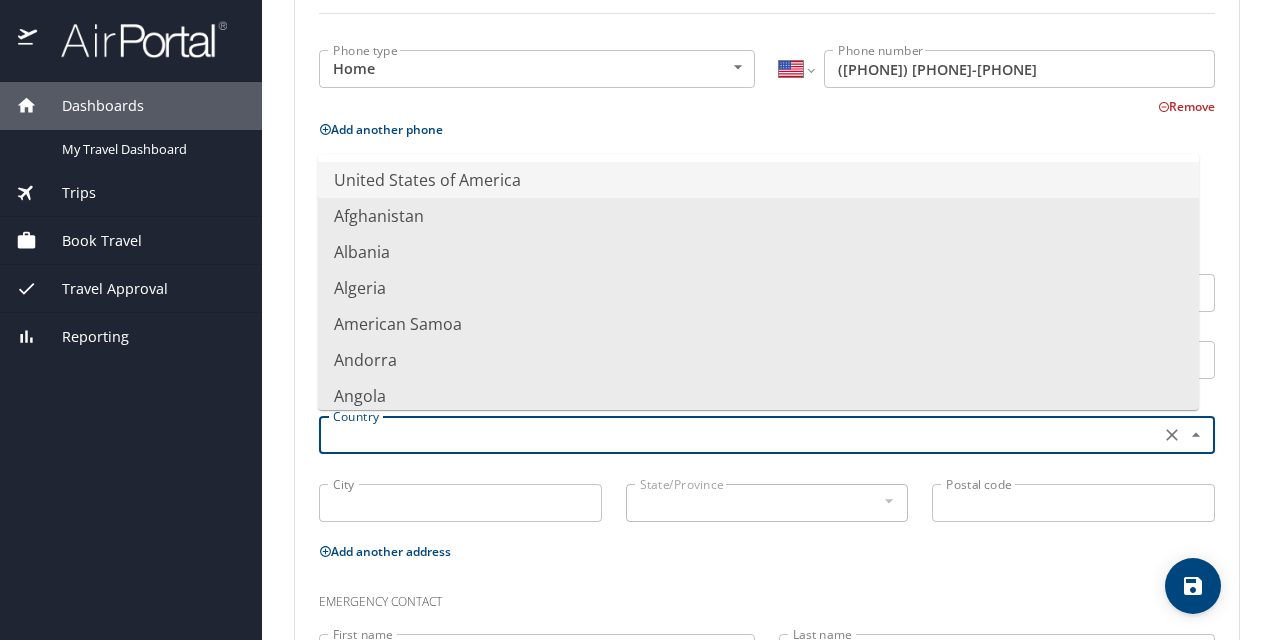 click at bounding box center (737, 435) 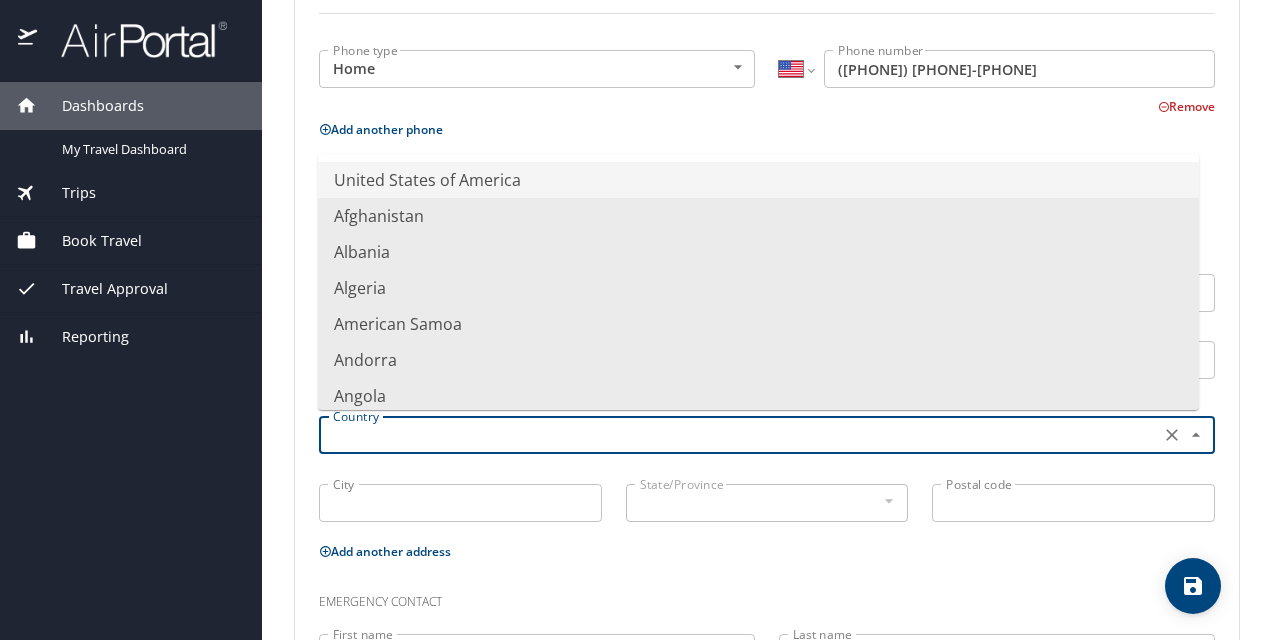 click on "United States of America" at bounding box center (758, 180) 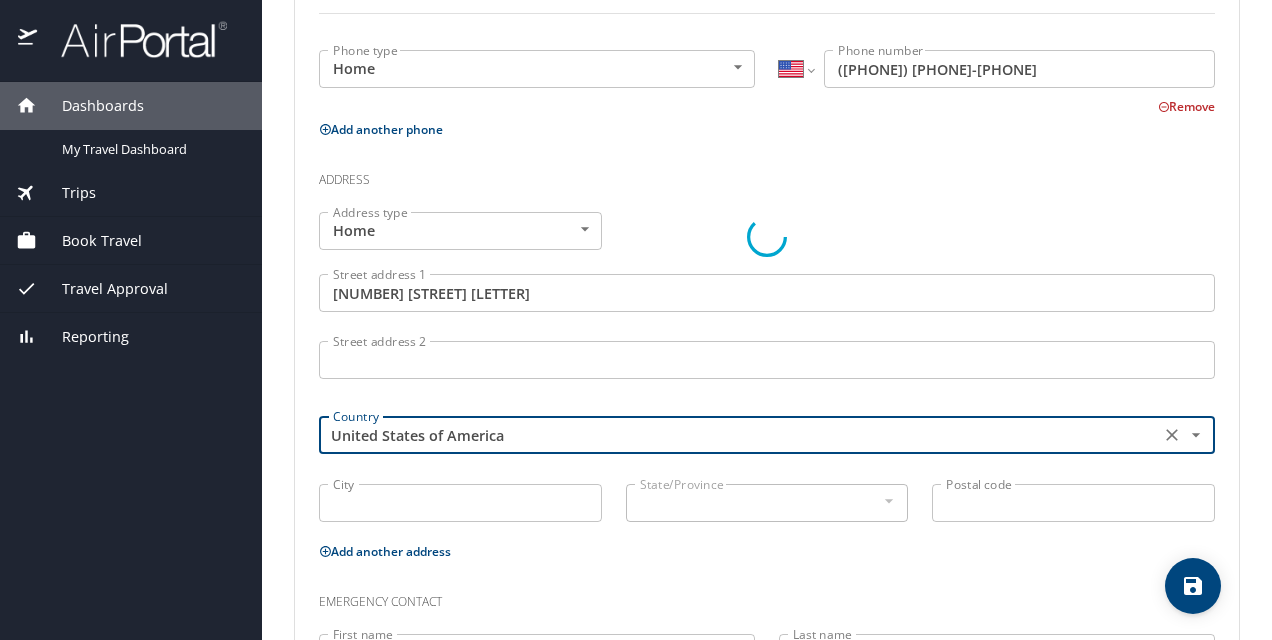 type on "United States of America" 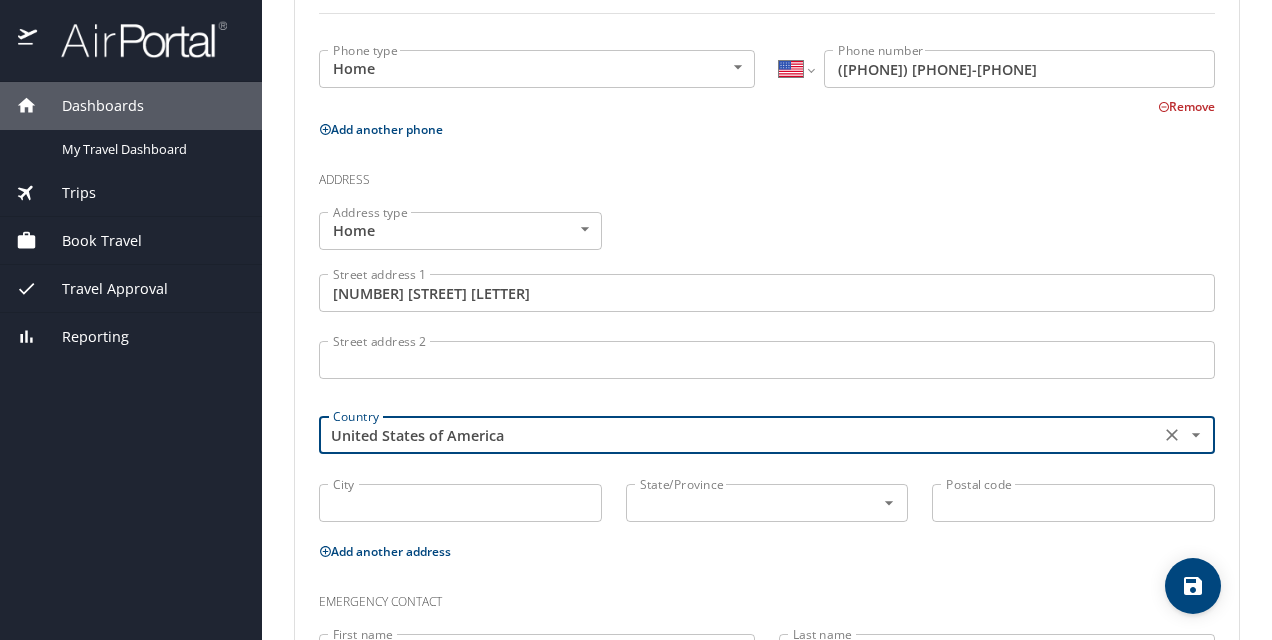 click on "City" at bounding box center [460, 503] 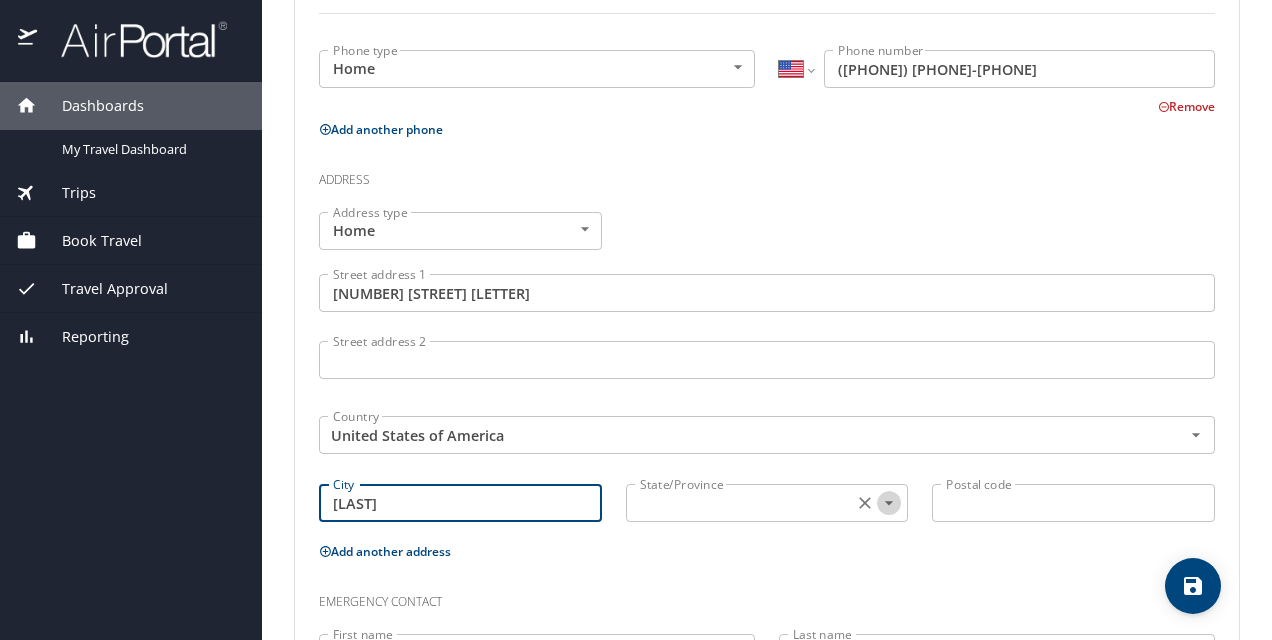 click 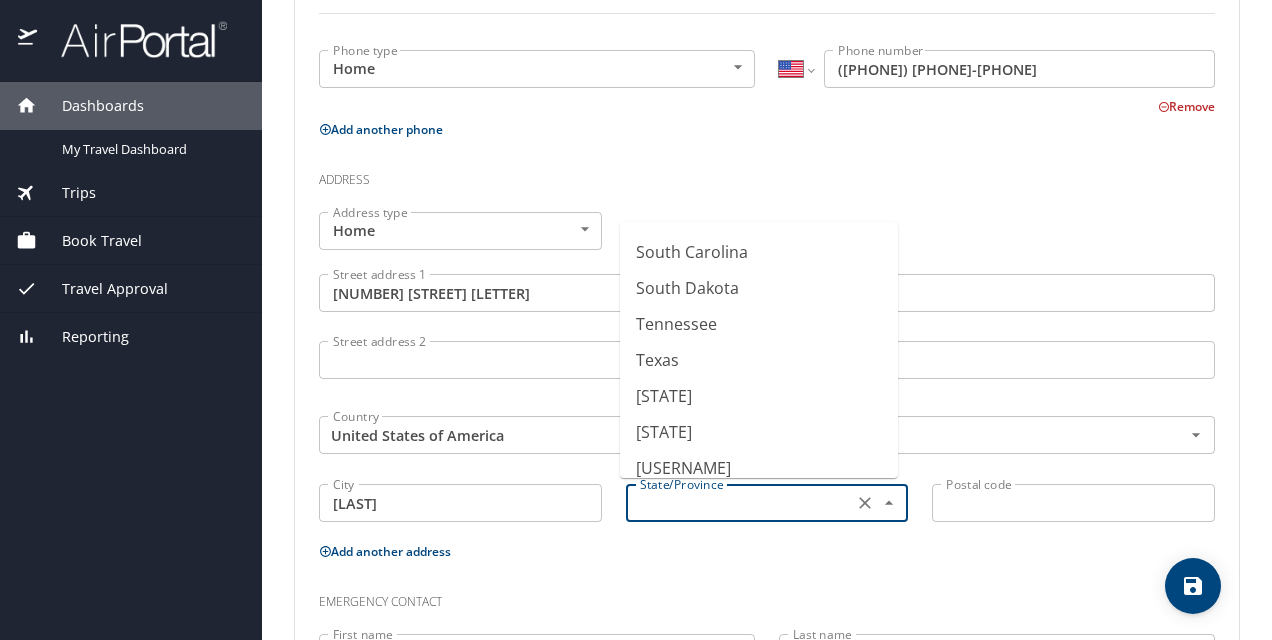 scroll, scrollTop: 1596, scrollLeft: 0, axis: vertical 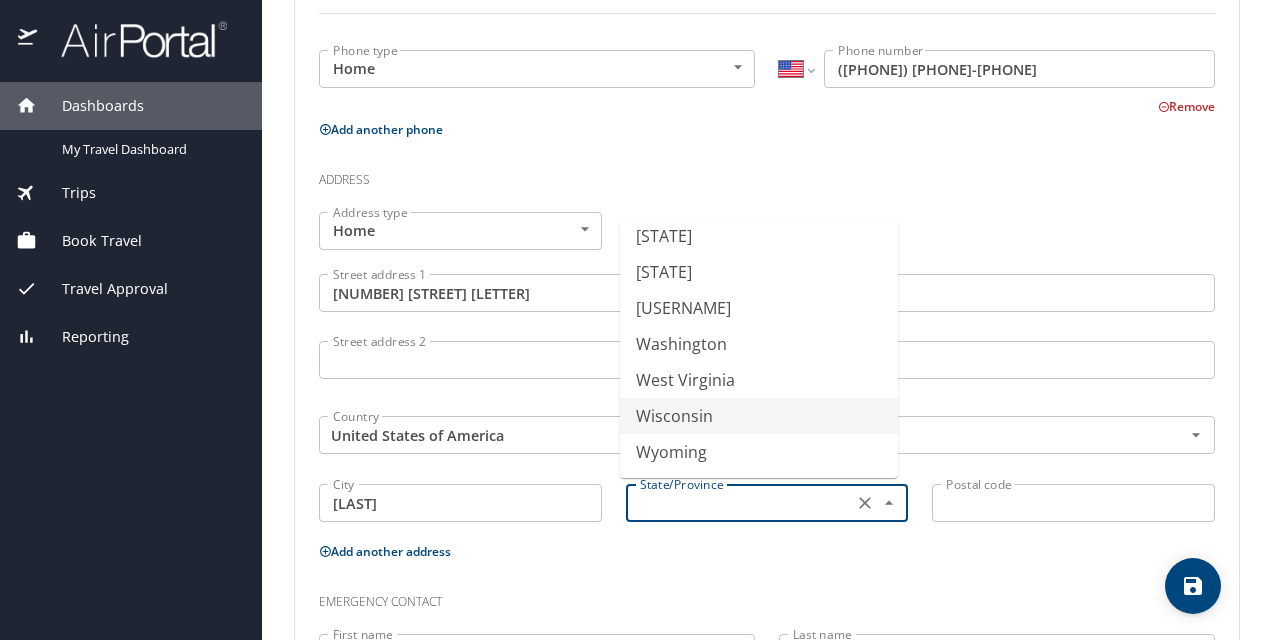 click on "Wisconsin" at bounding box center (759, 416) 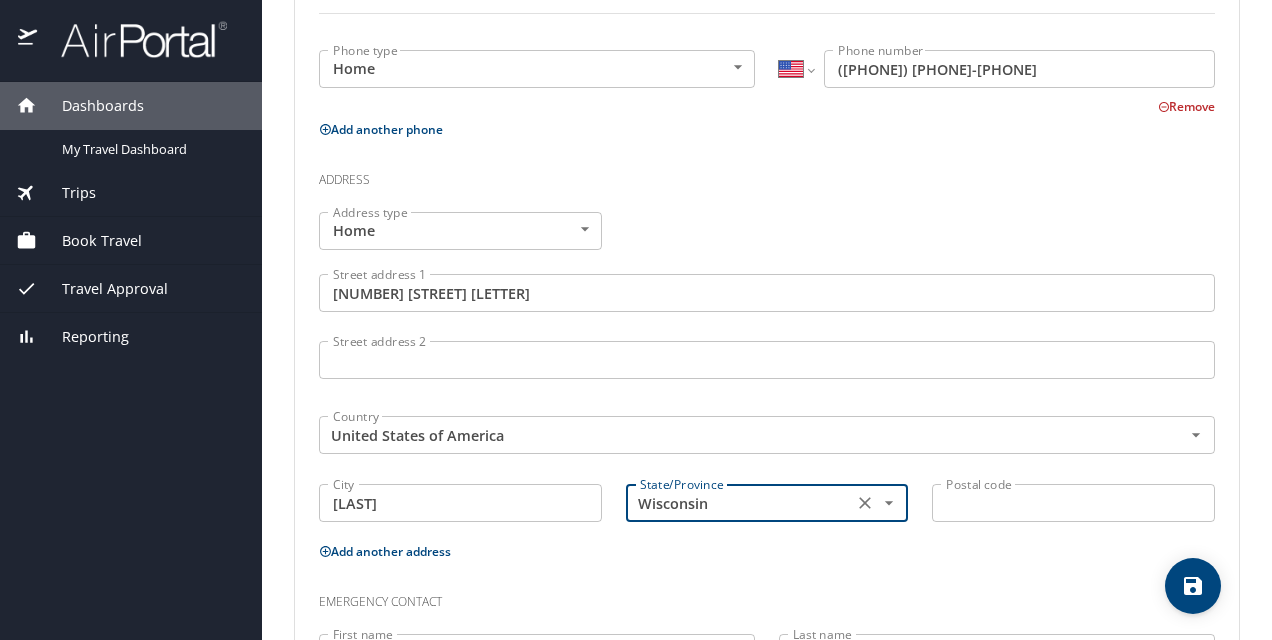 click on "Postal code" at bounding box center [1073, 503] 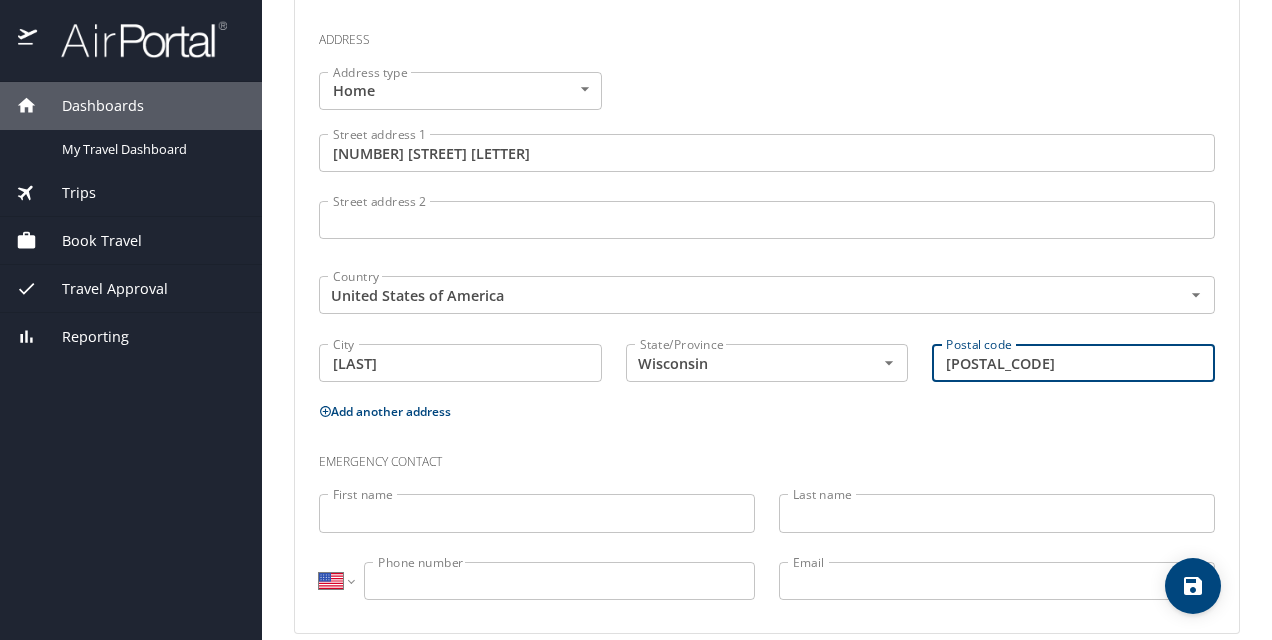 scroll, scrollTop: 762, scrollLeft: 0, axis: vertical 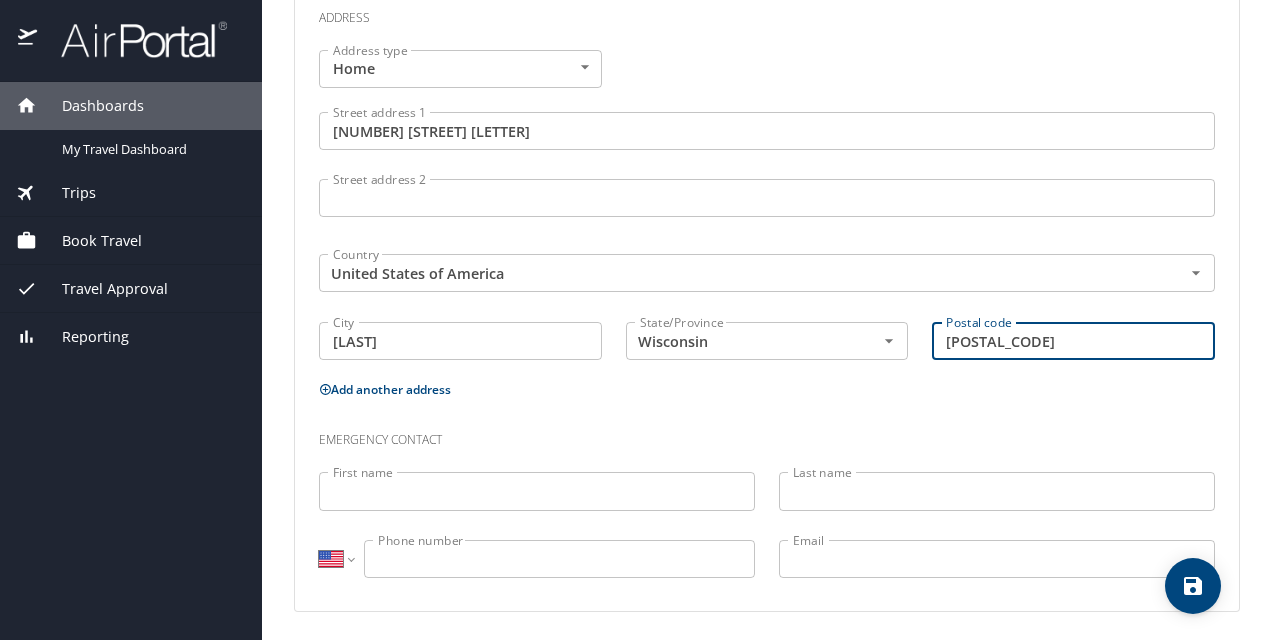 type on "[POSTAL_CODE]" 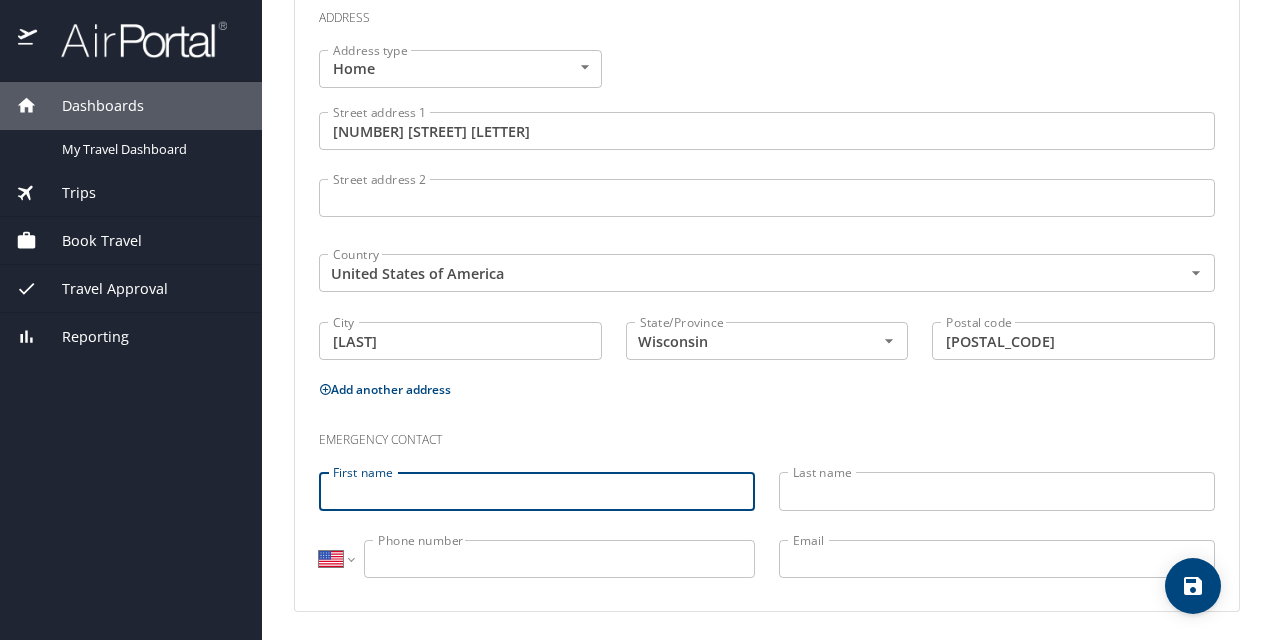 click on "First name" at bounding box center [537, 491] 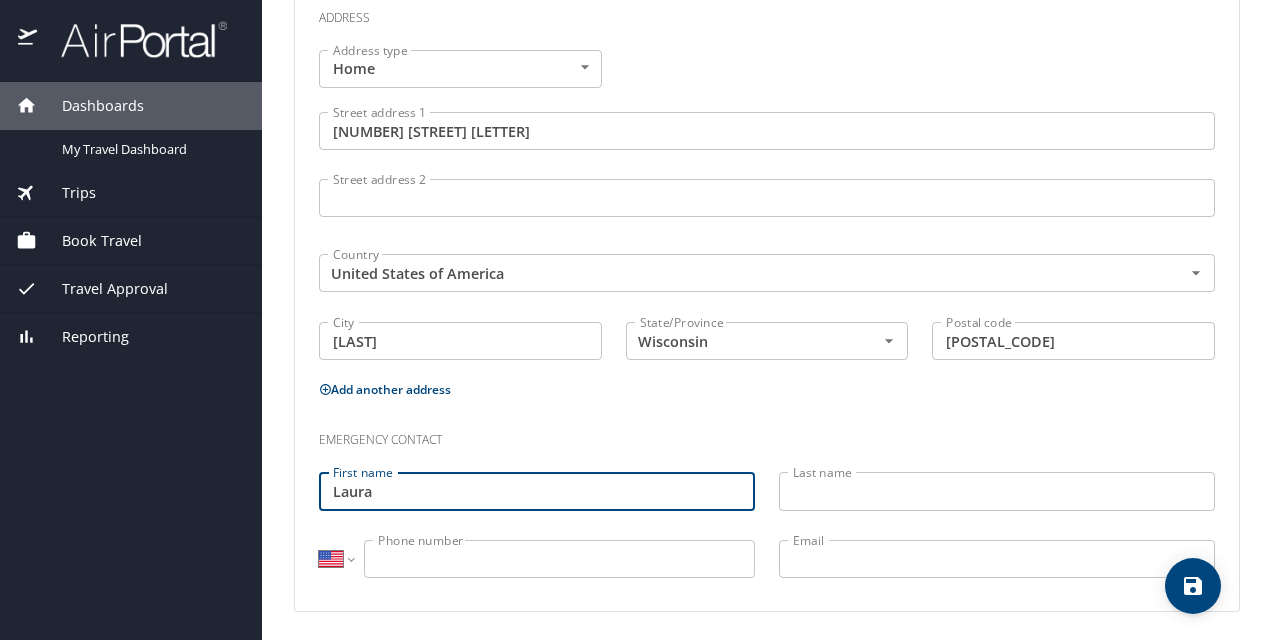 type on "Laura" 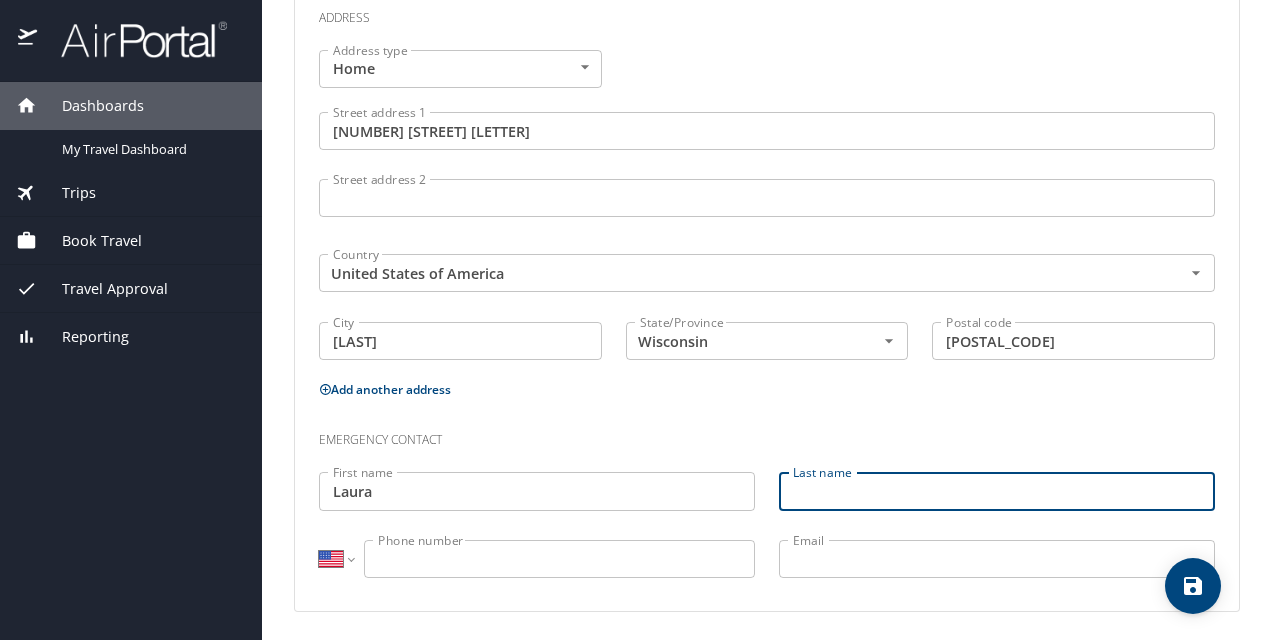 click on "Last name" at bounding box center (997, 491) 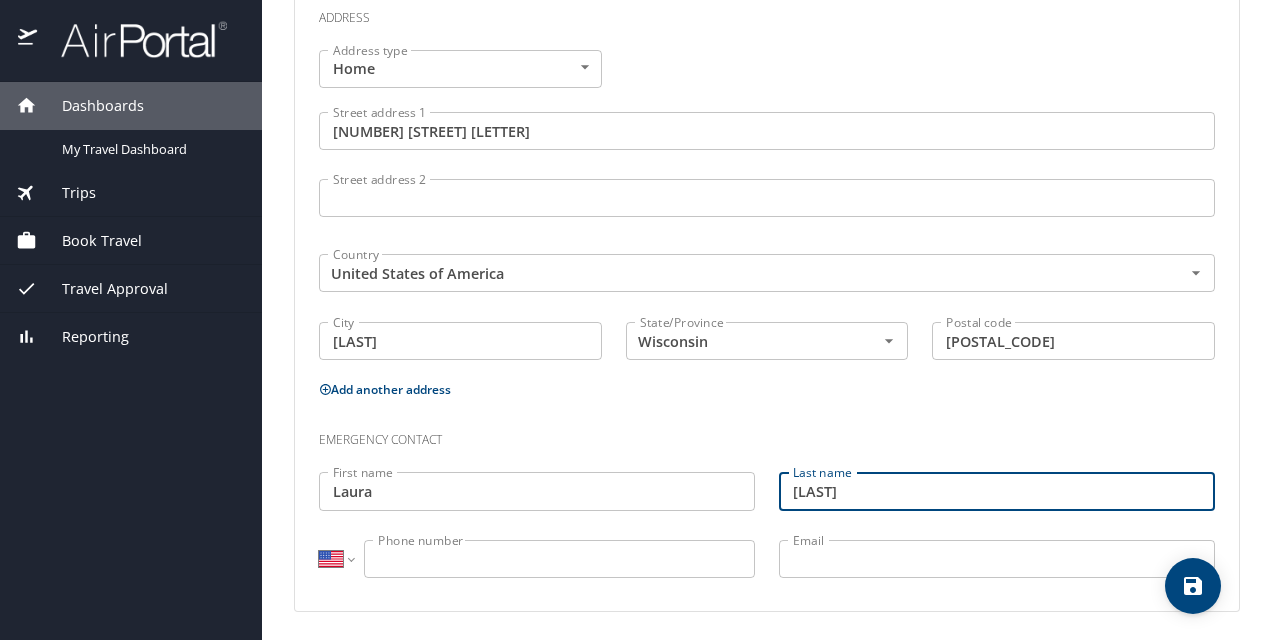 type on "[LAST]" 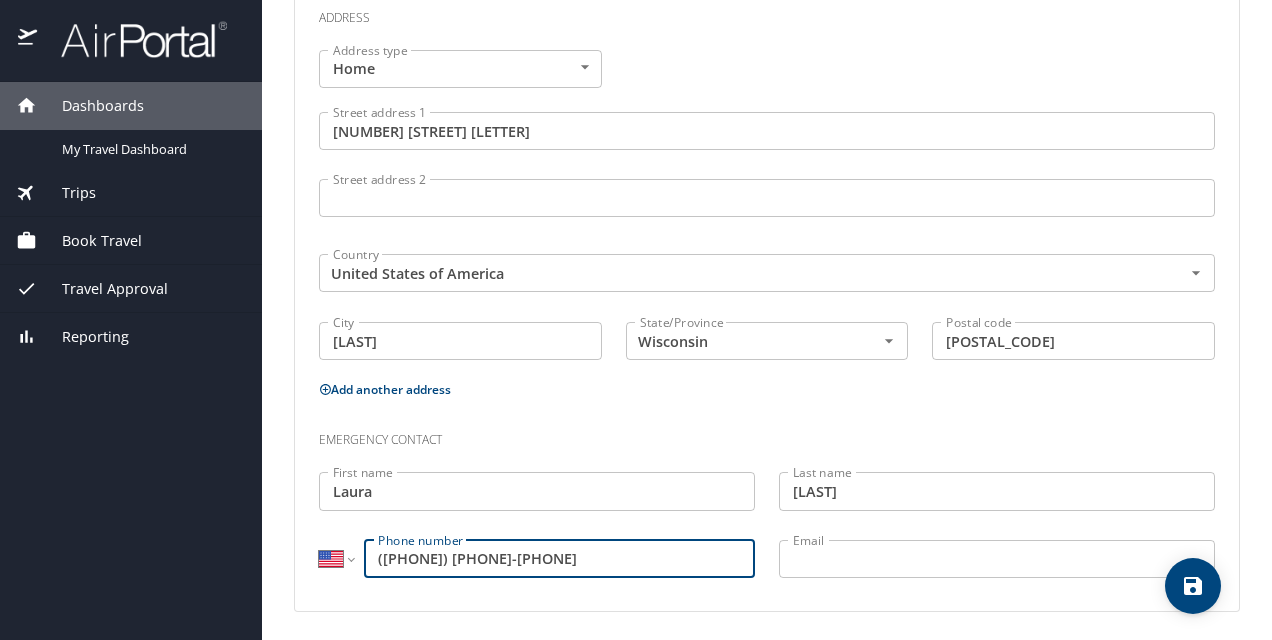 type on "([PHONE]) [PHONE]-[PHONE]" 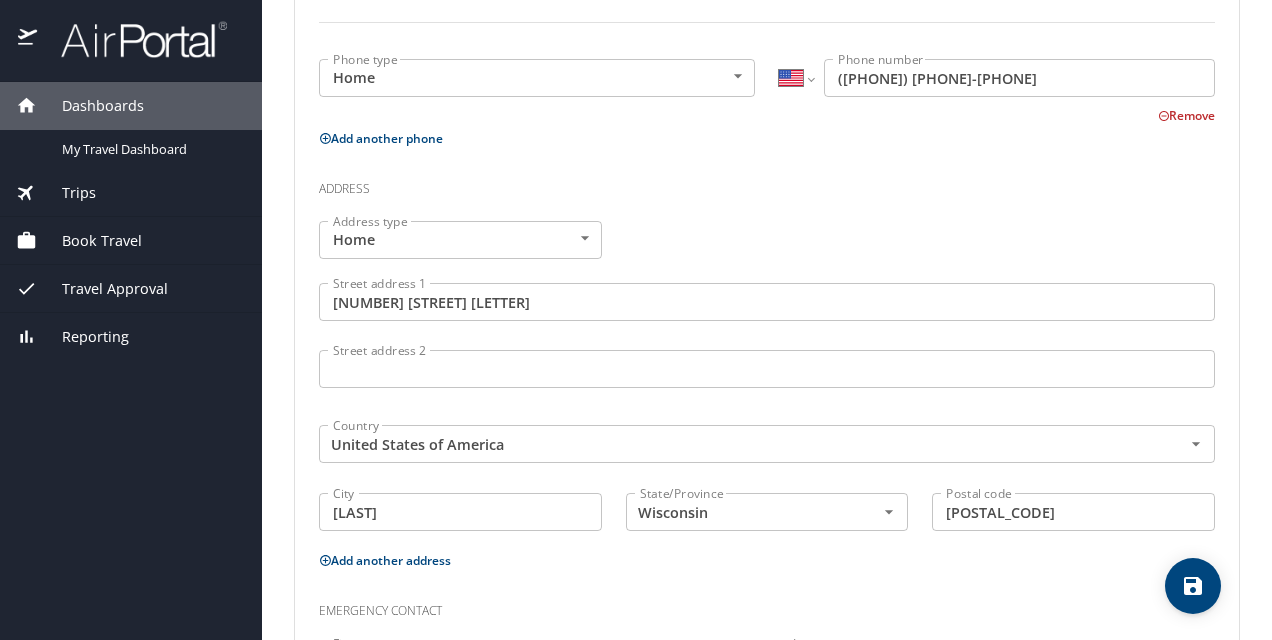 scroll, scrollTop: 762, scrollLeft: 0, axis: vertical 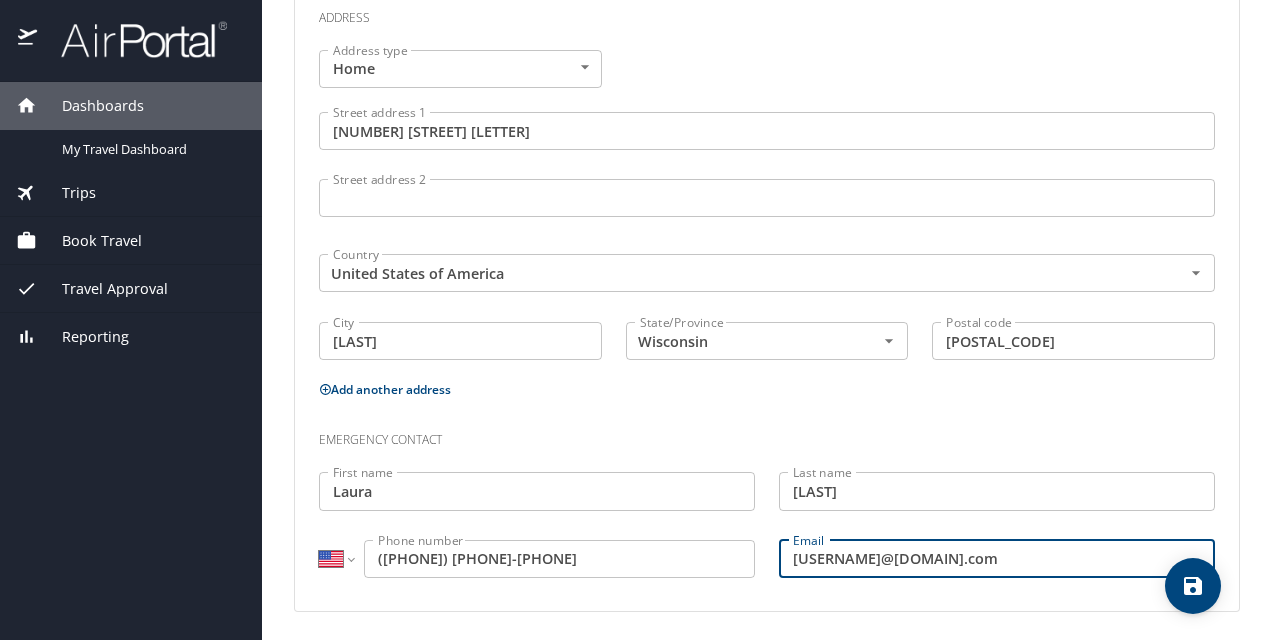 type on "[USERNAME]@[DOMAIN].com" 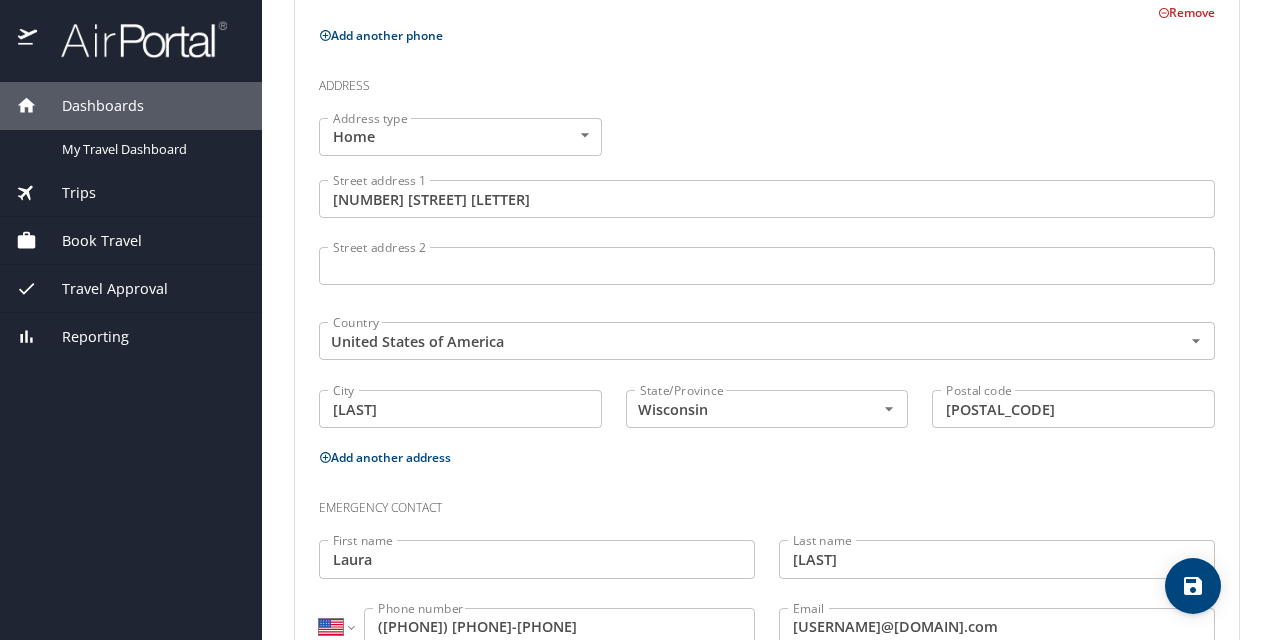 scroll, scrollTop: 762, scrollLeft: 0, axis: vertical 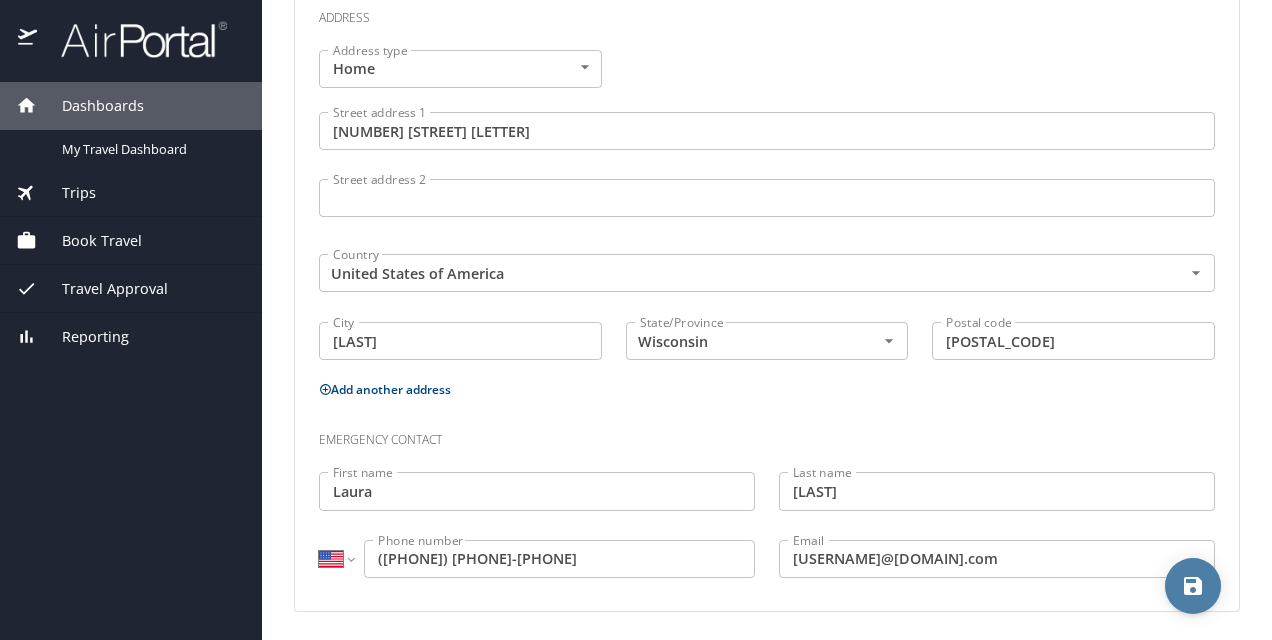 click 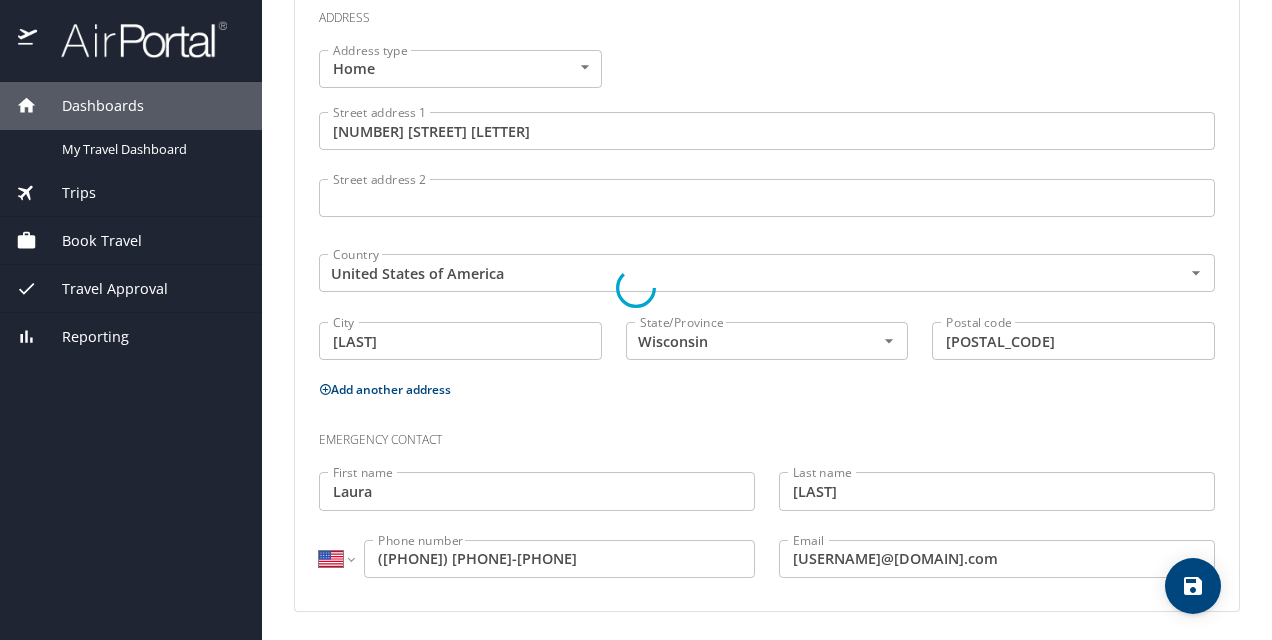 select on "US" 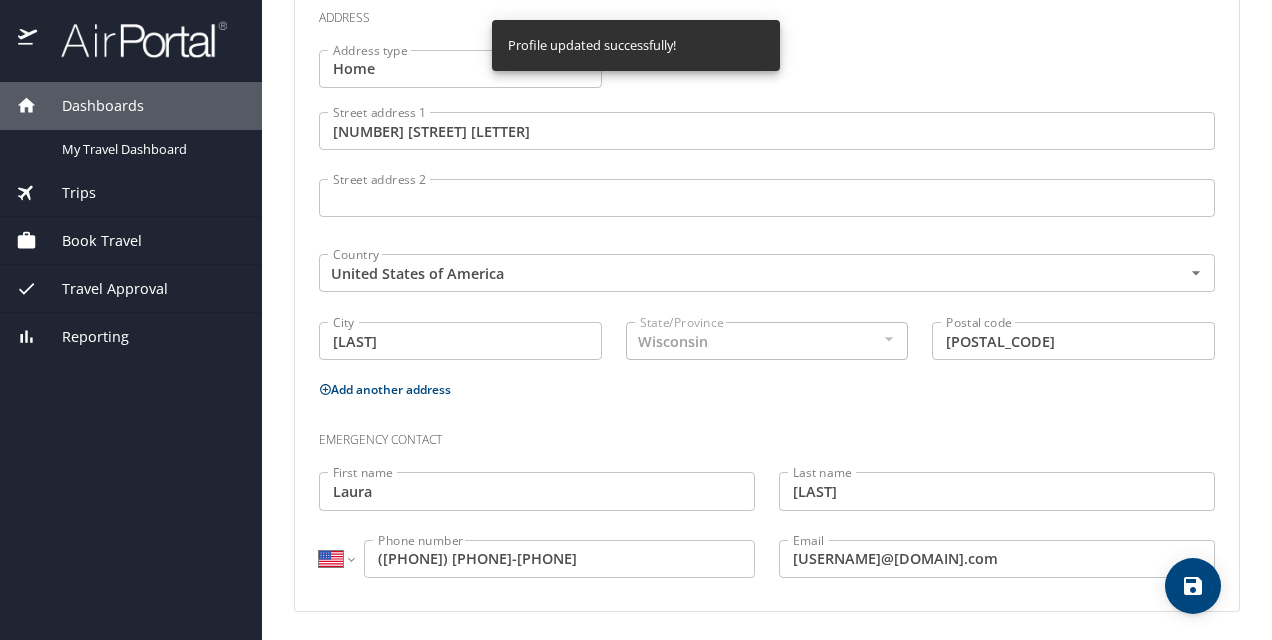 select on "US" 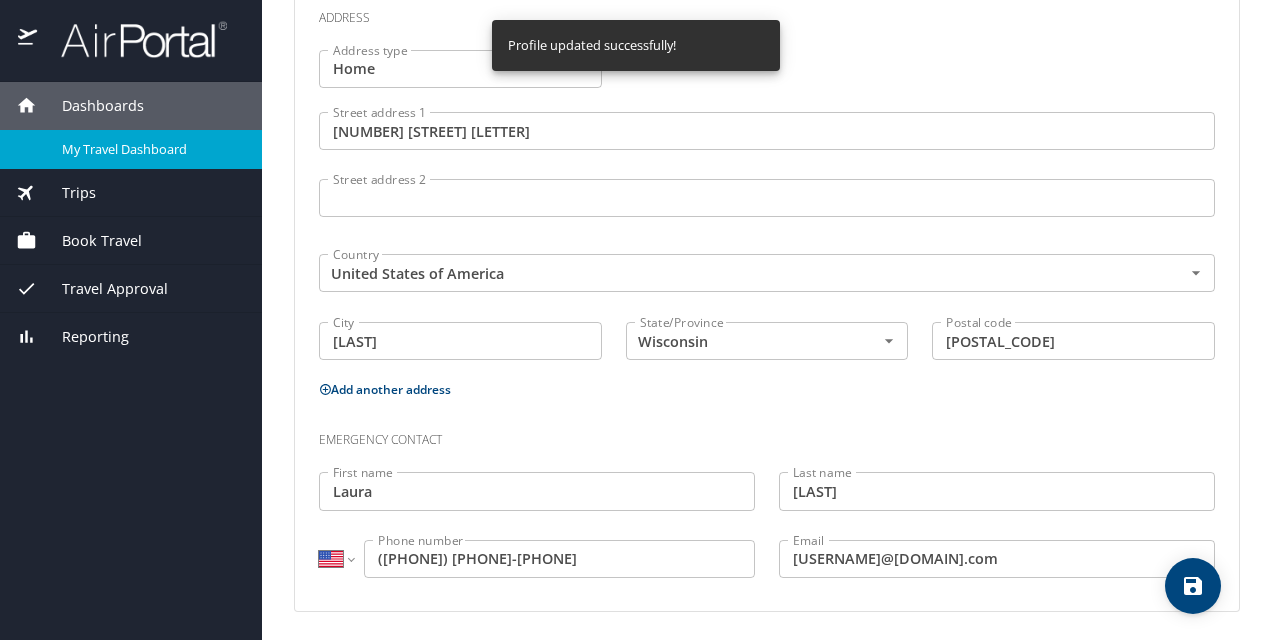 click on "My Travel Dashboard" at bounding box center (150, 149) 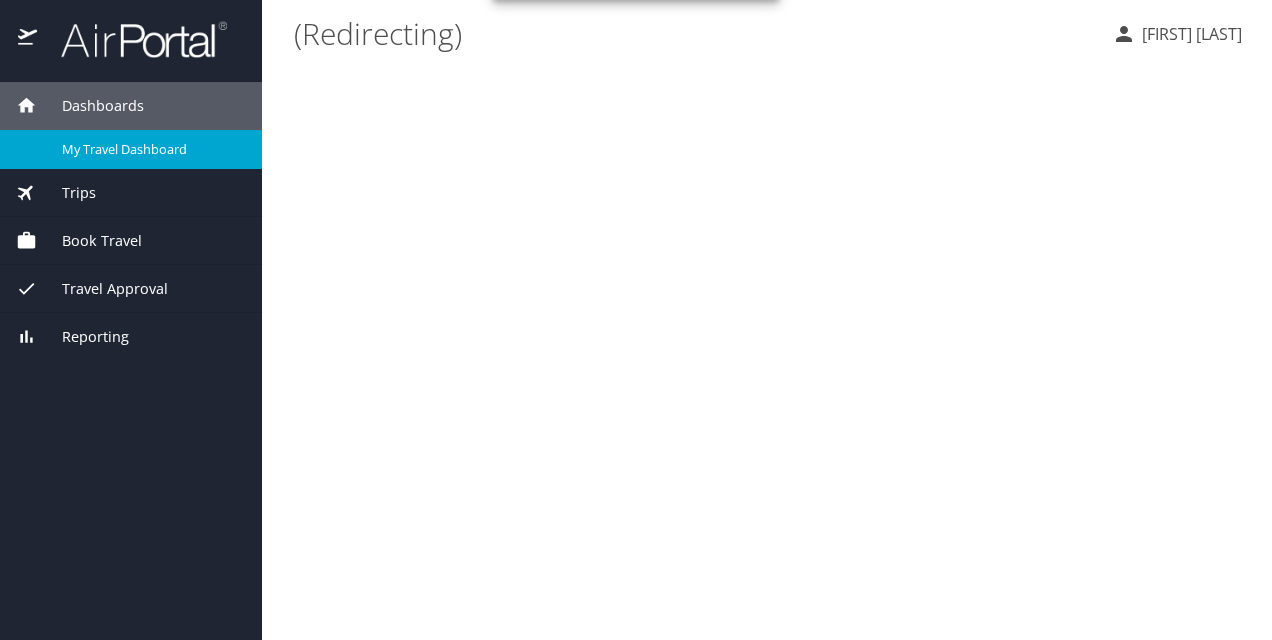 scroll, scrollTop: 0, scrollLeft: 0, axis: both 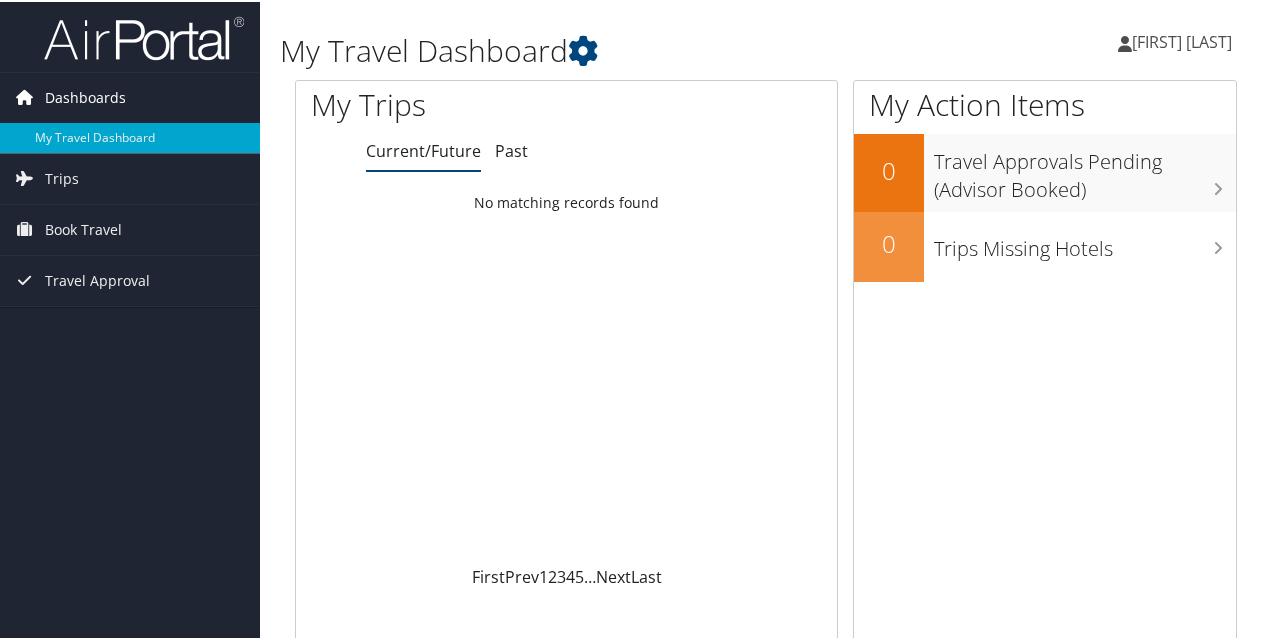 click on "Dashboards" at bounding box center [85, 96] 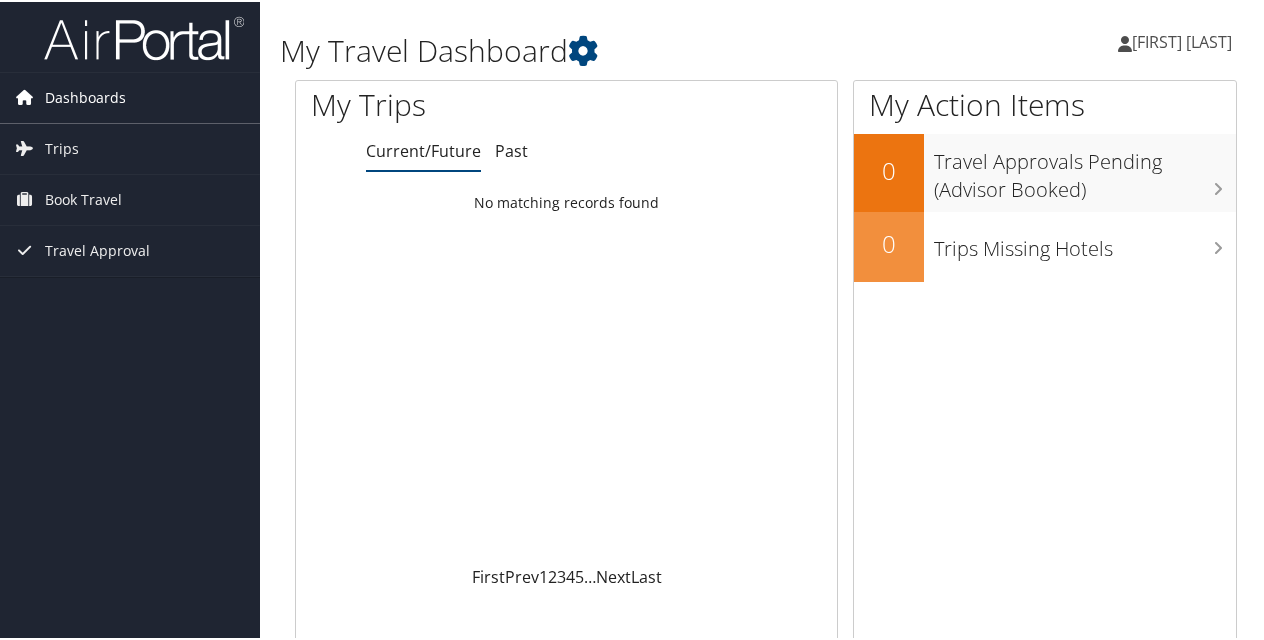 click on "Dashboards" at bounding box center [85, 96] 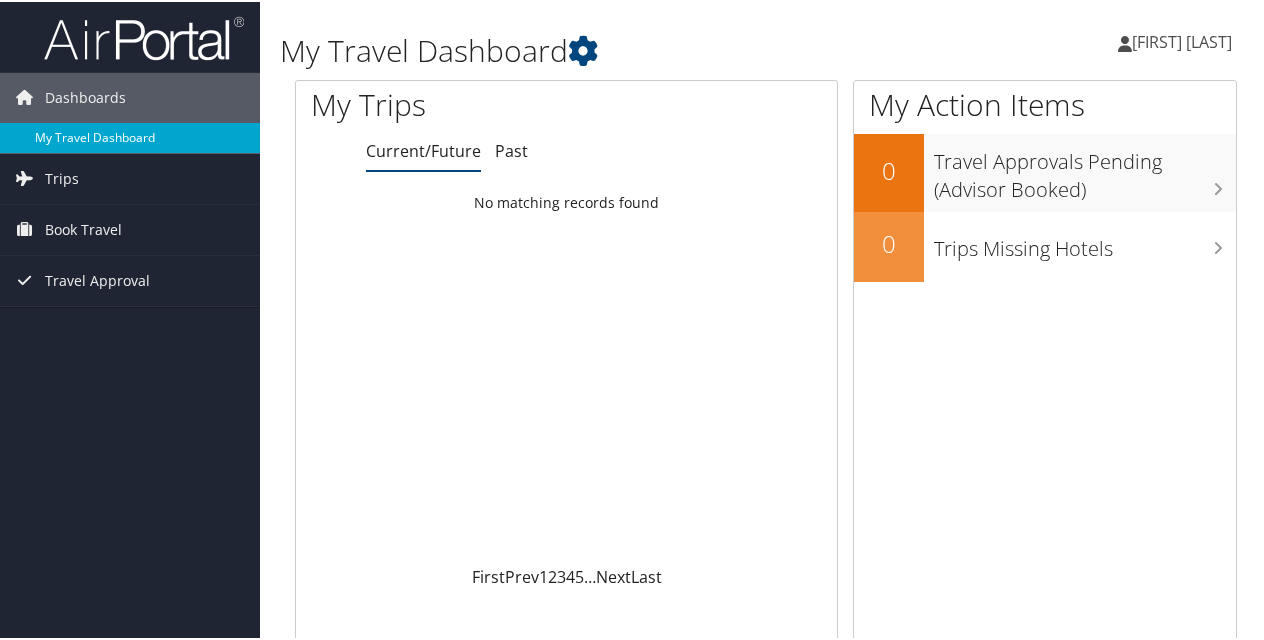 click on "My Travel Dashboard" at bounding box center (130, 136) 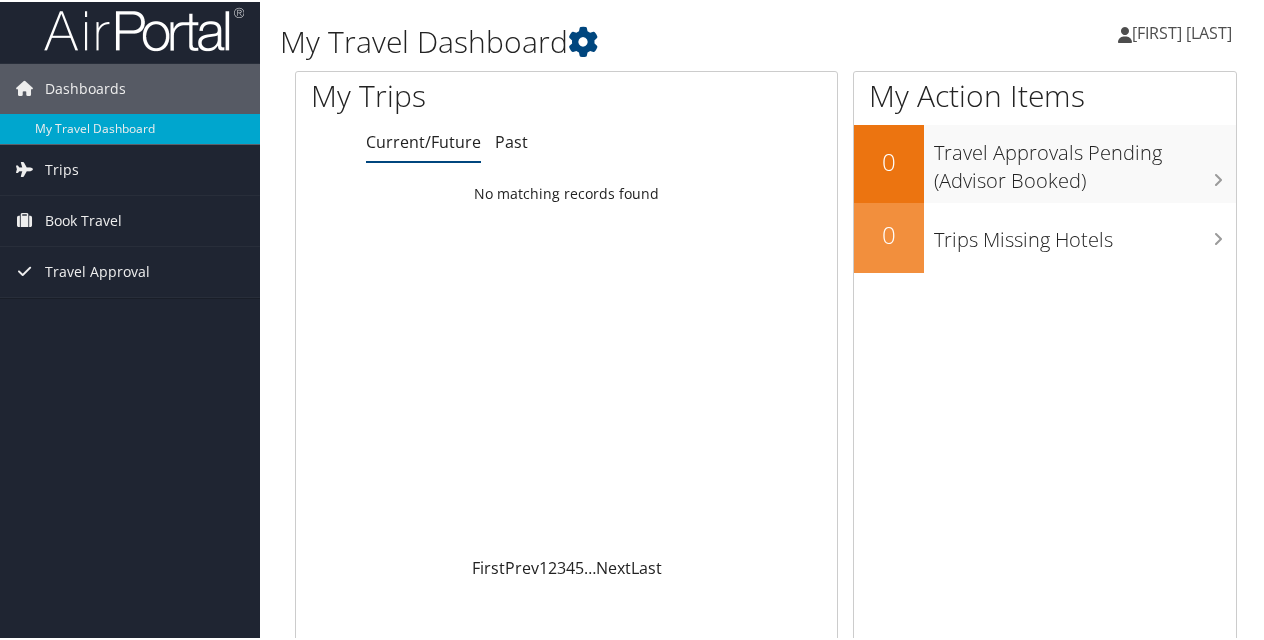 scroll, scrollTop: 0, scrollLeft: 0, axis: both 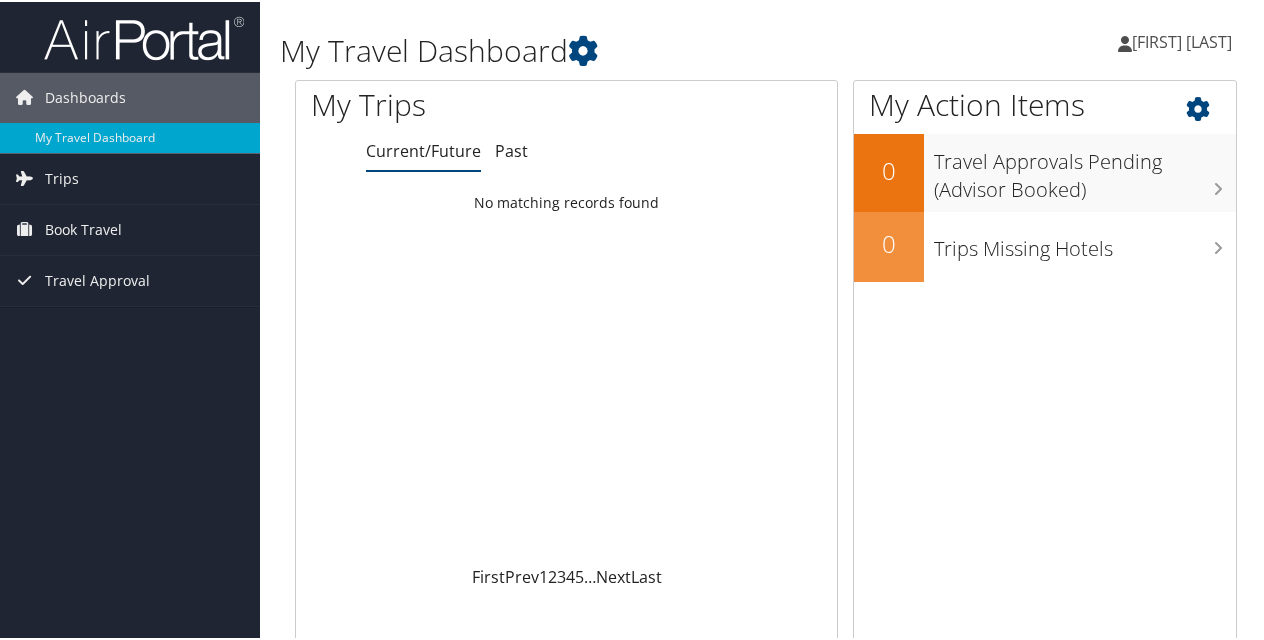 click at bounding box center [1215, 102] 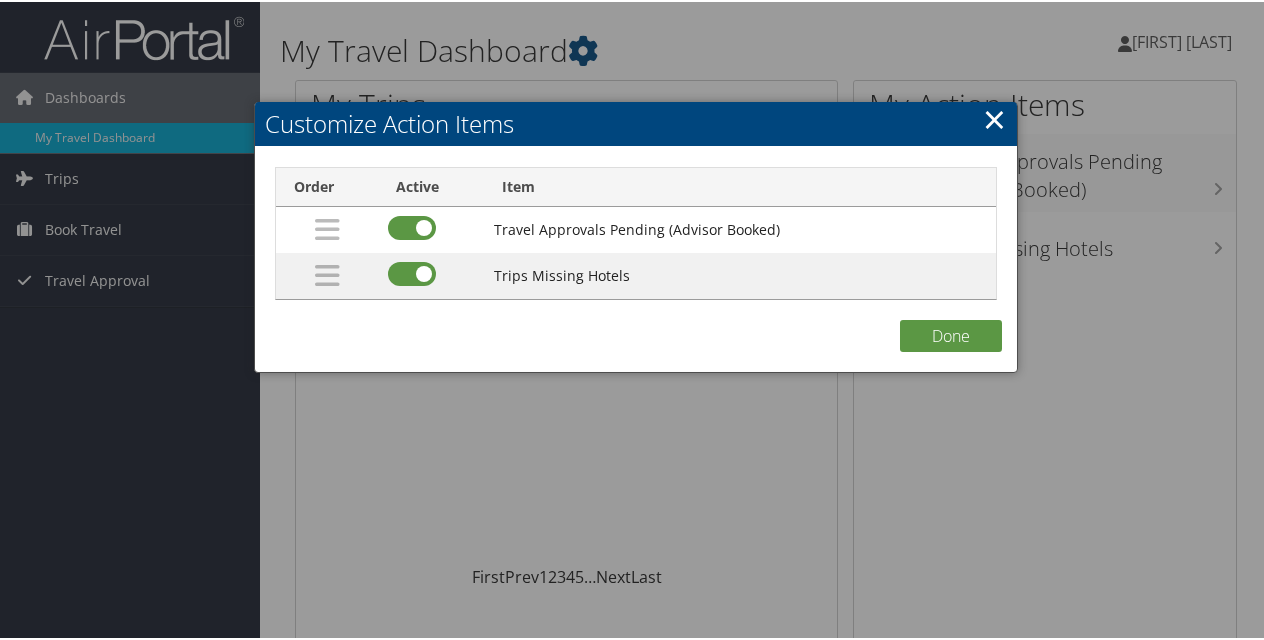 click on "×" at bounding box center [994, 117] 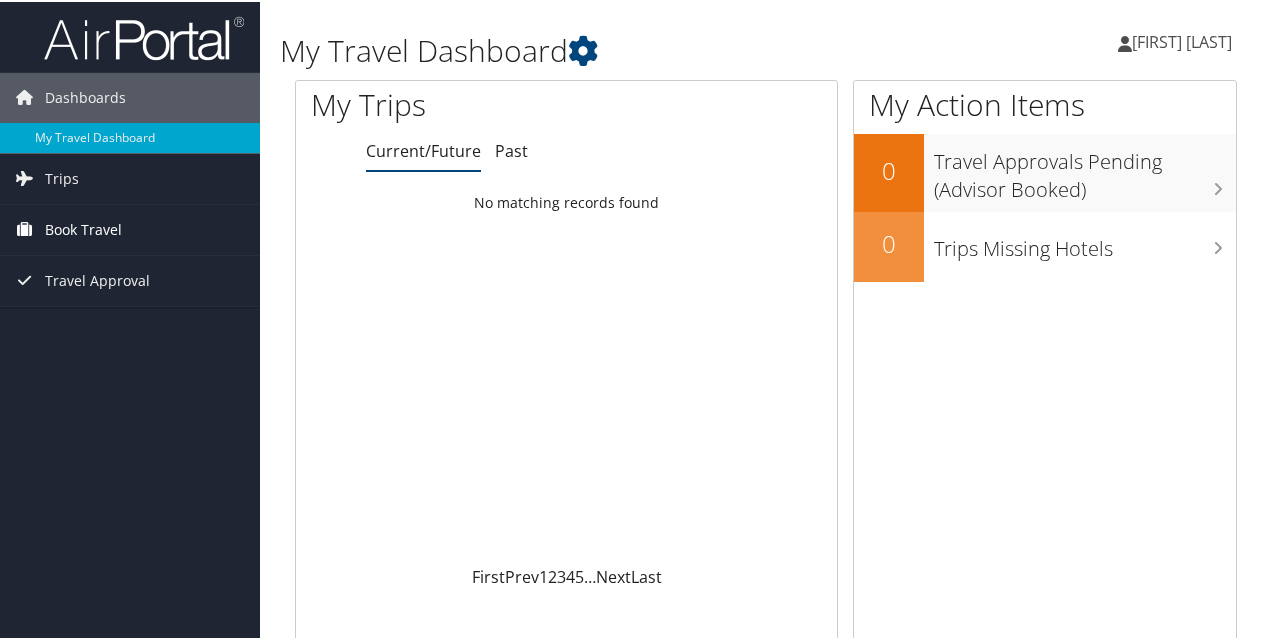 click on "Book Travel" at bounding box center [83, 228] 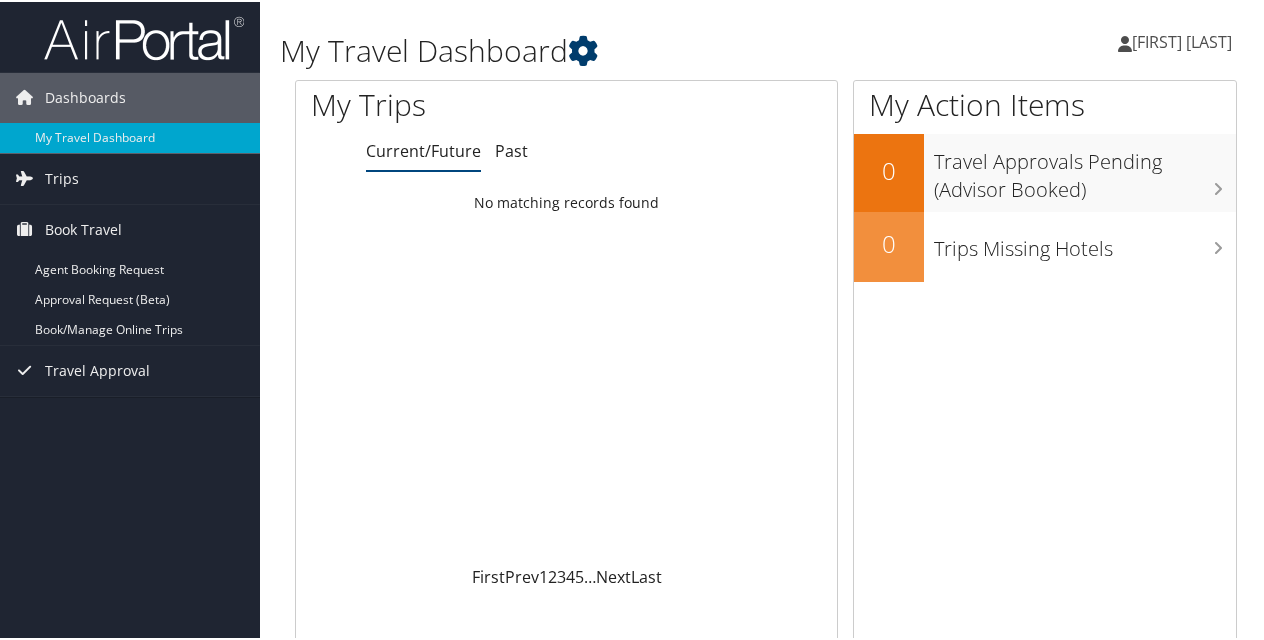 click at bounding box center [583, 49] 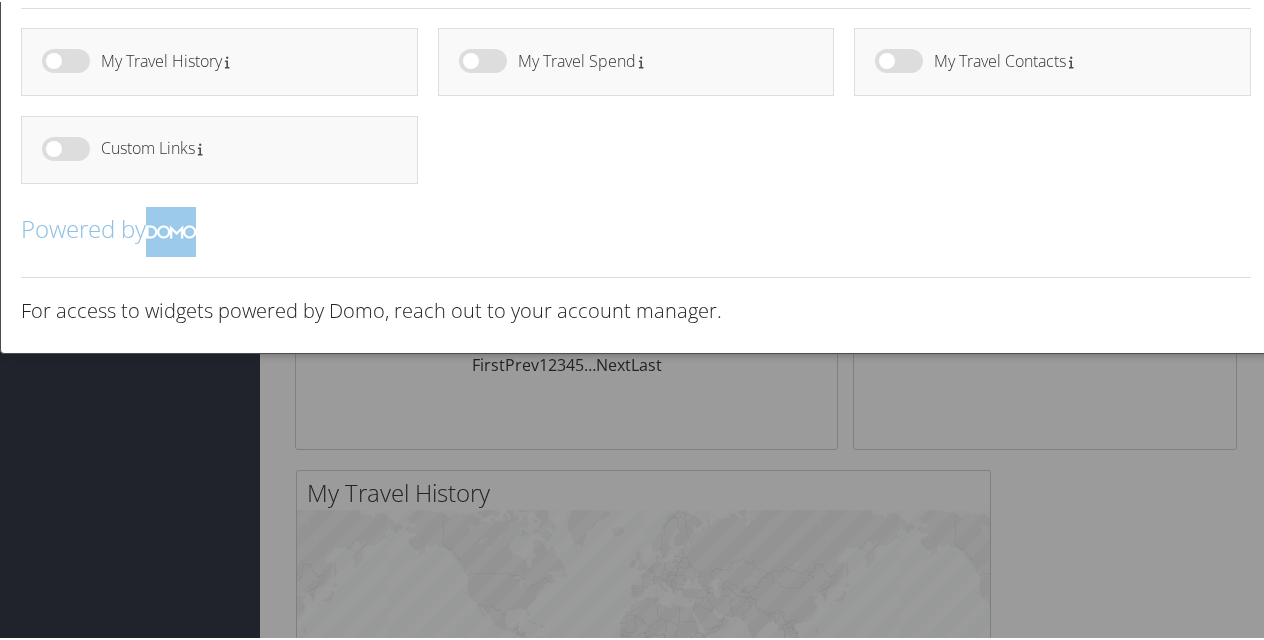 scroll, scrollTop: 0, scrollLeft: 0, axis: both 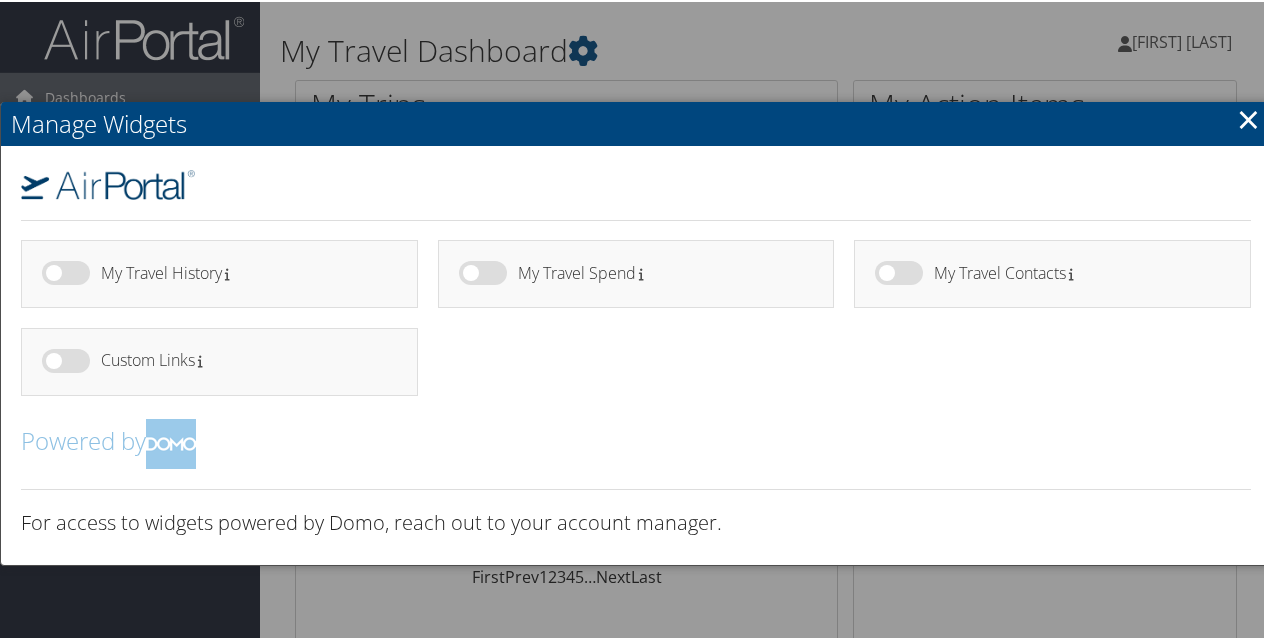 click on "×" at bounding box center (1248, 117) 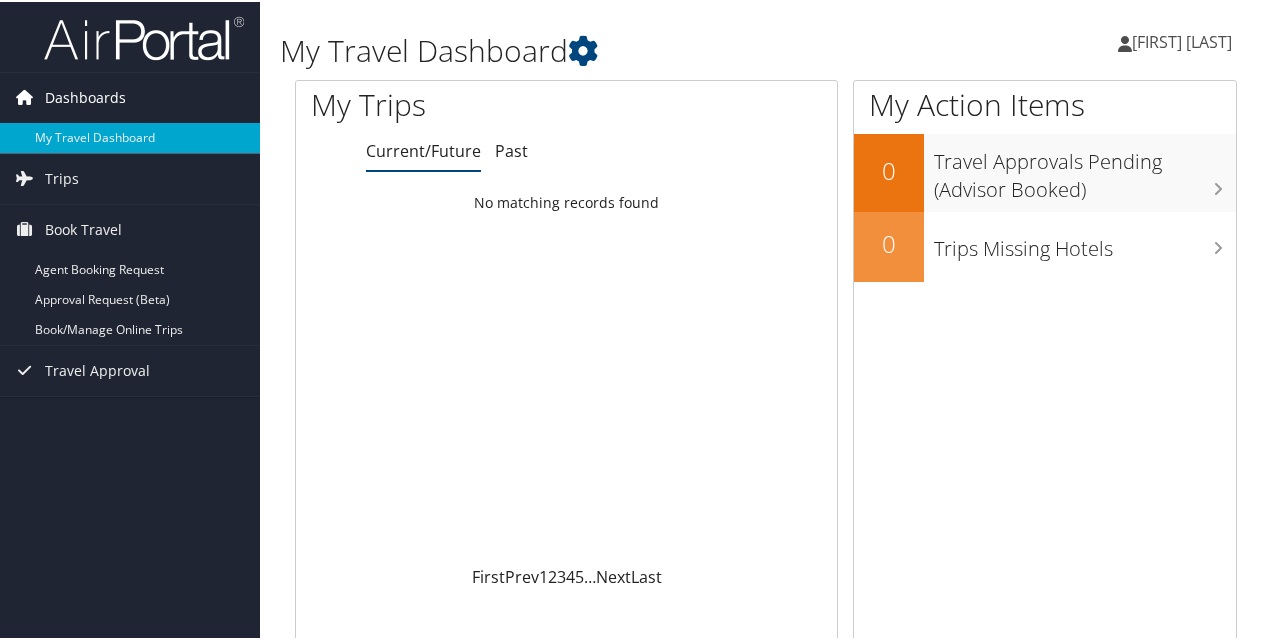 click on "Dashboards" at bounding box center (85, 96) 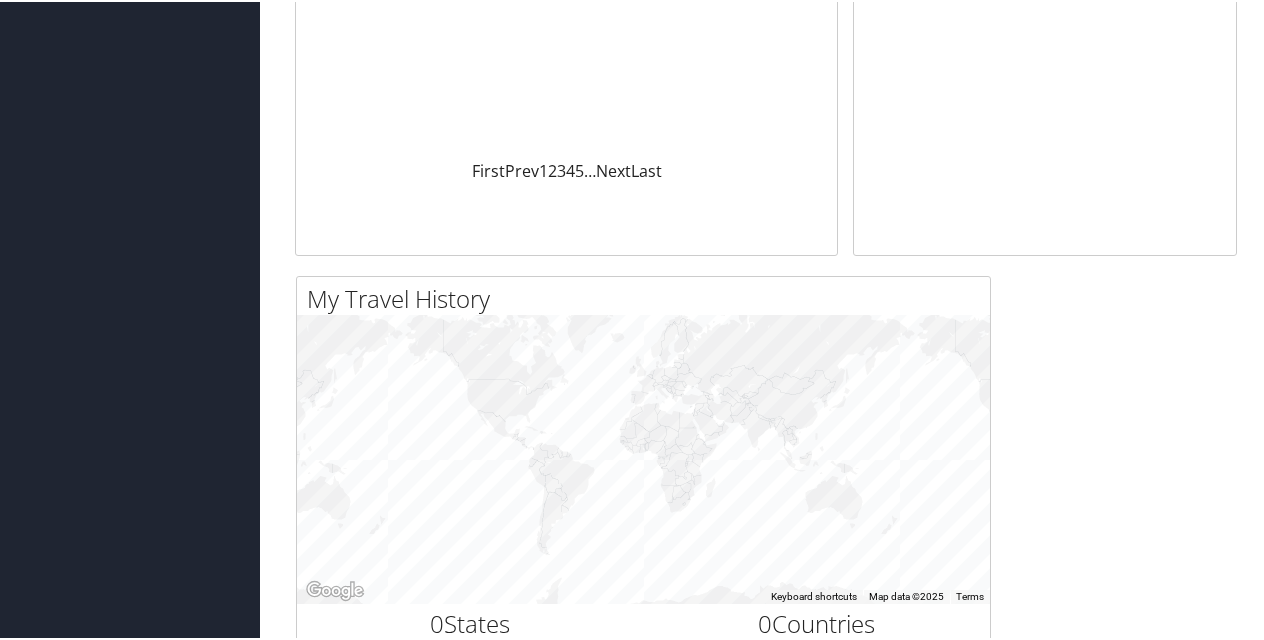 scroll, scrollTop: 0, scrollLeft: 0, axis: both 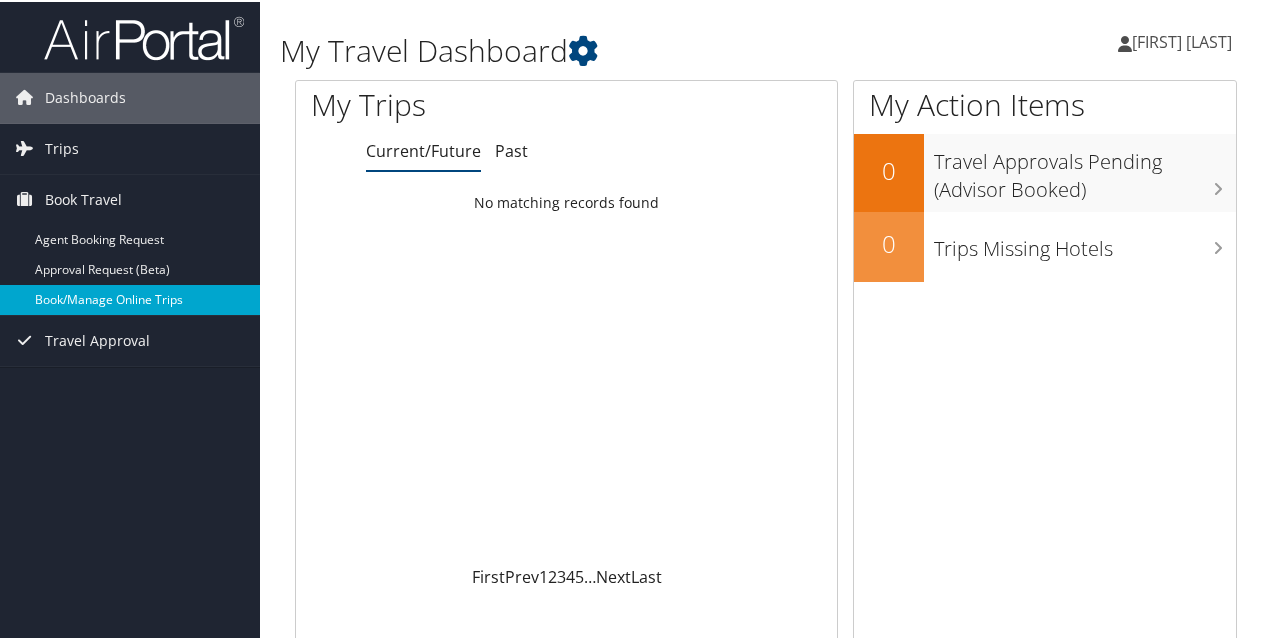 click on "Book/Manage Online Trips" at bounding box center (130, 298) 